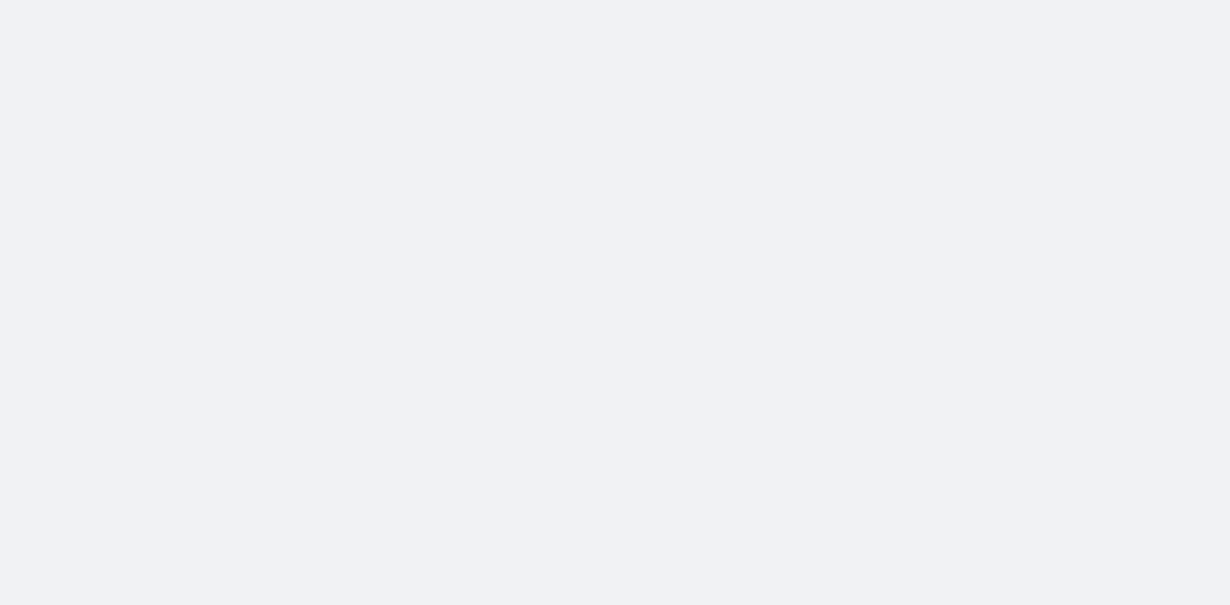 scroll, scrollTop: 0, scrollLeft: 0, axis: both 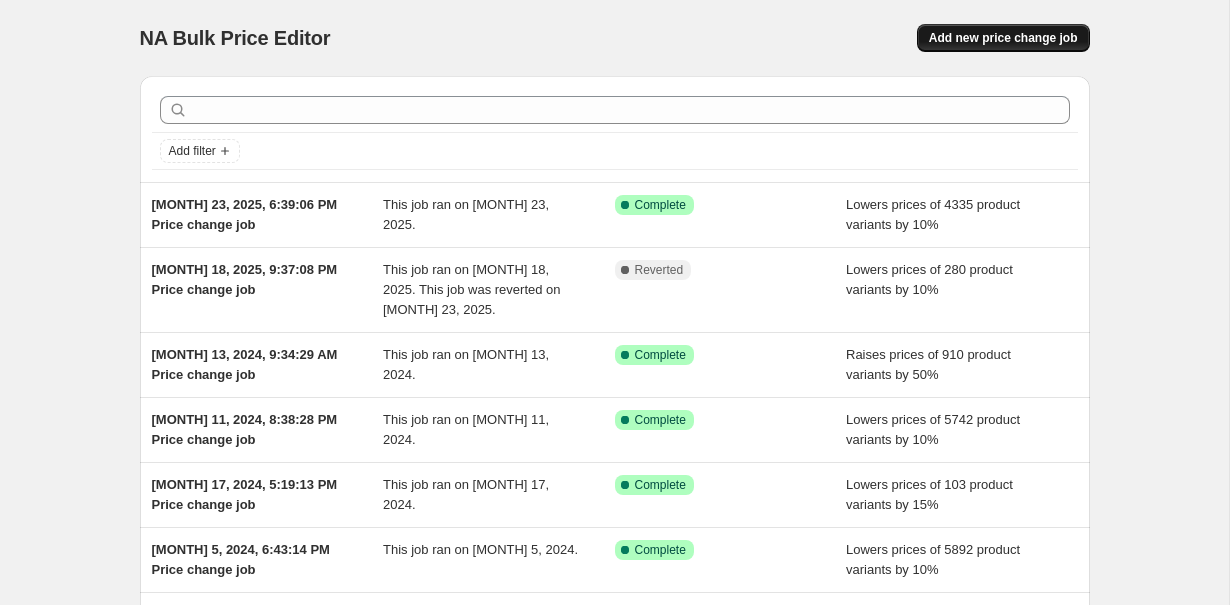 click on "Add new price change job" at bounding box center [1003, 38] 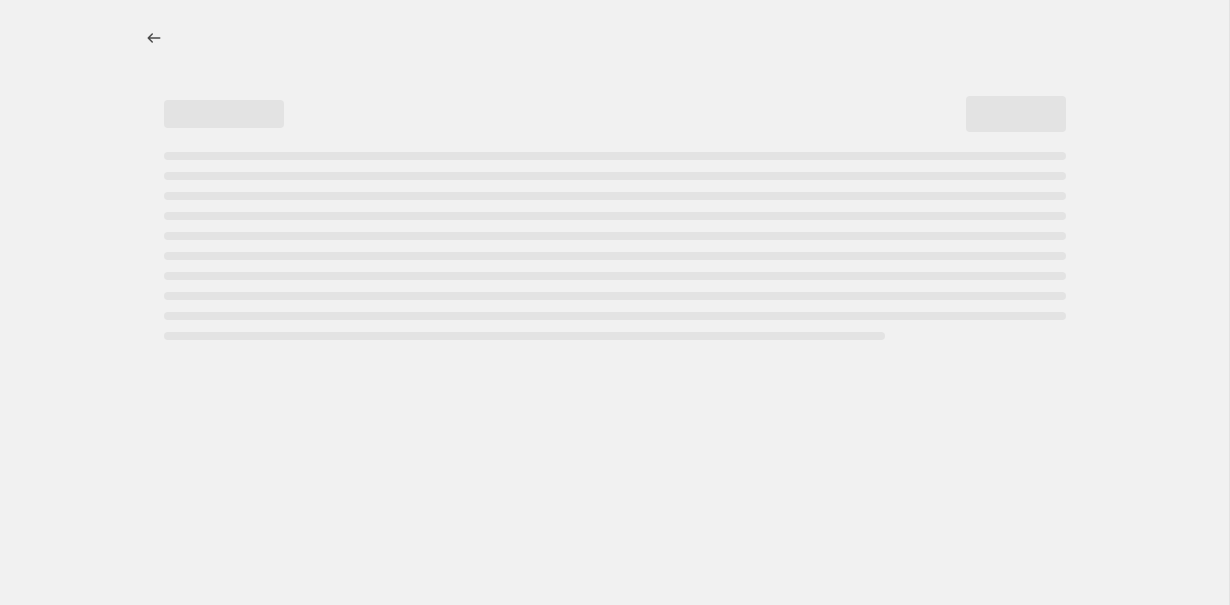 select on "percentage" 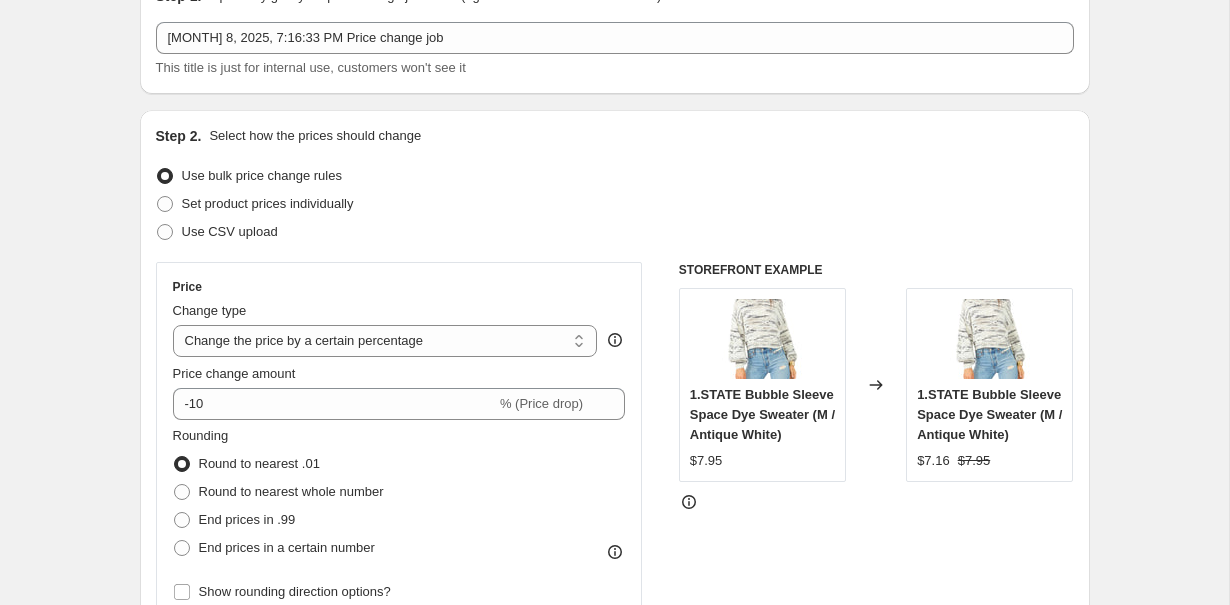 scroll, scrollTop: 158, scrollLeft: 0, axis: vertical 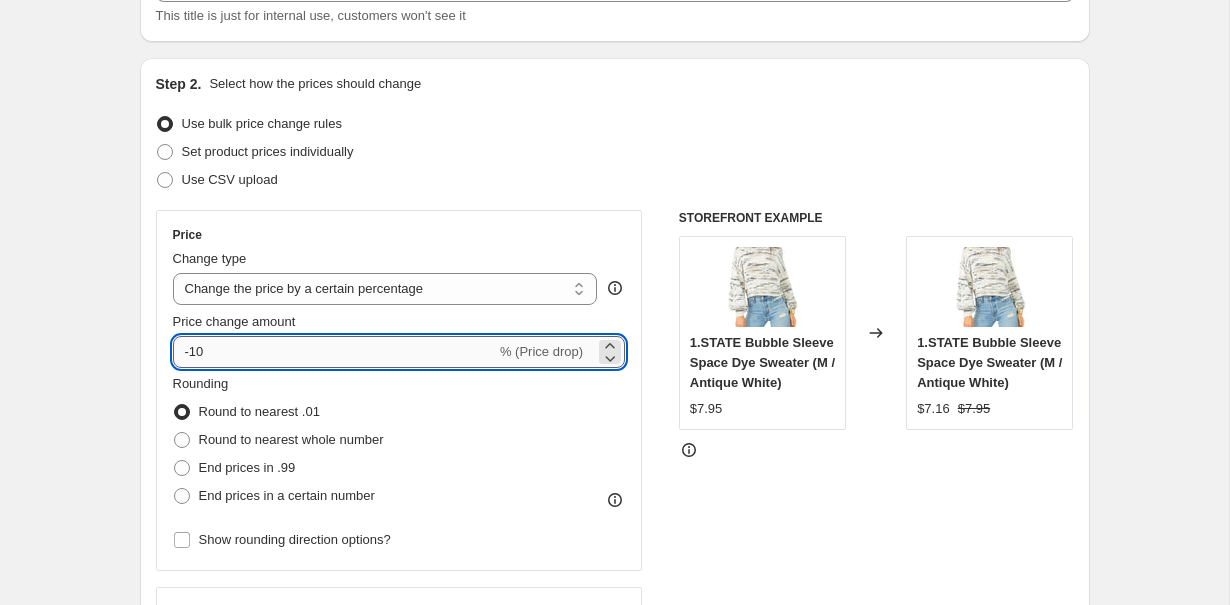 click on "-10" at bounding box center (334, 352) 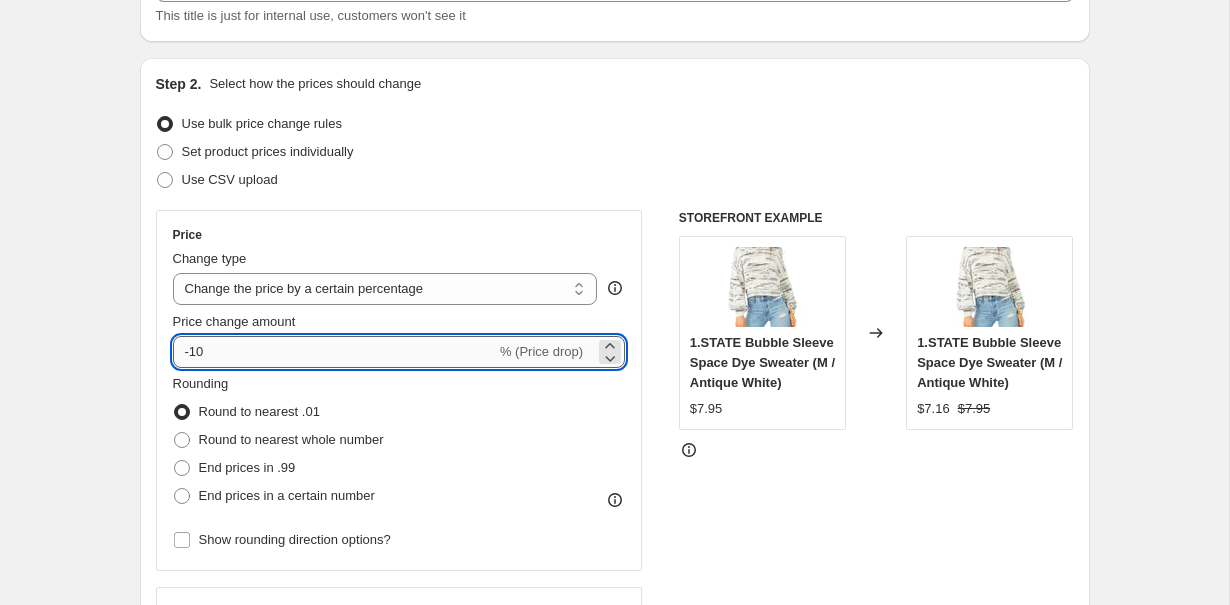 drag, startPoint x: 234, startPoint y: 354, endPoint x: 193, endPoint y: 350, distance: 41.19466 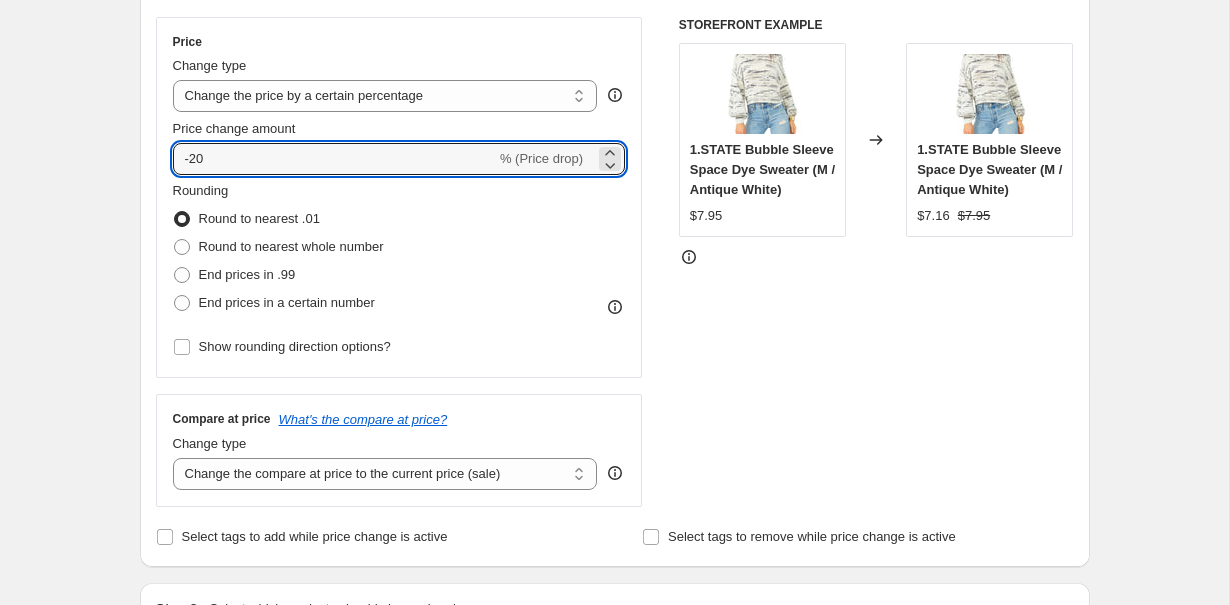 scroll, scrollTop: 354, scrollLeft: 0, axis: vertical 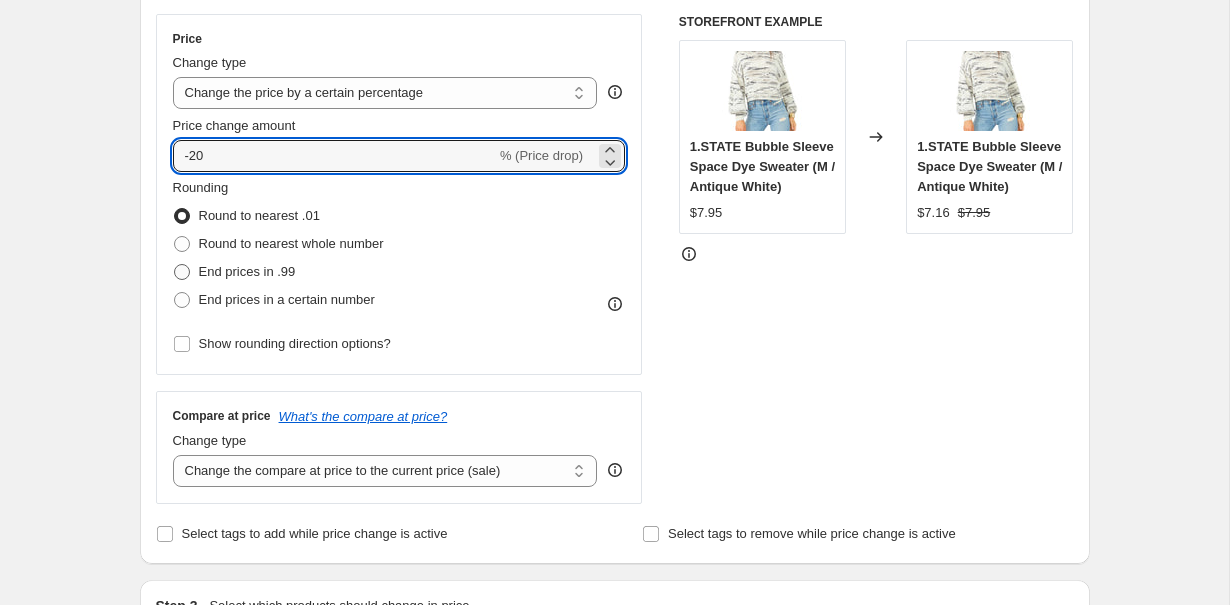 type on "-20" 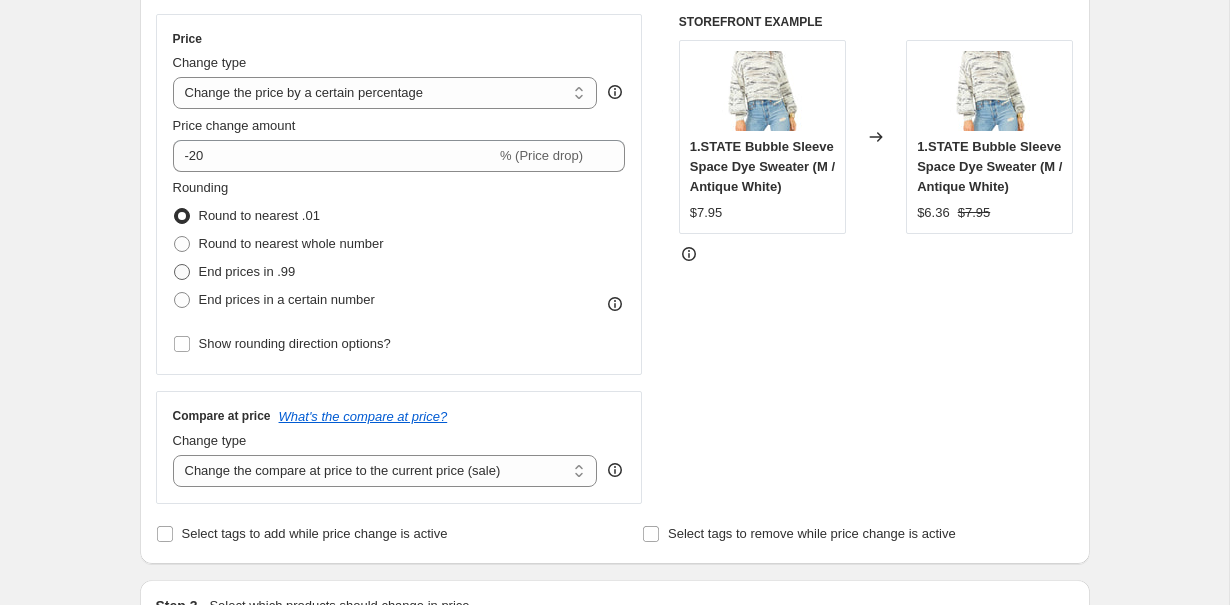 click at bounding box center (182, 272) 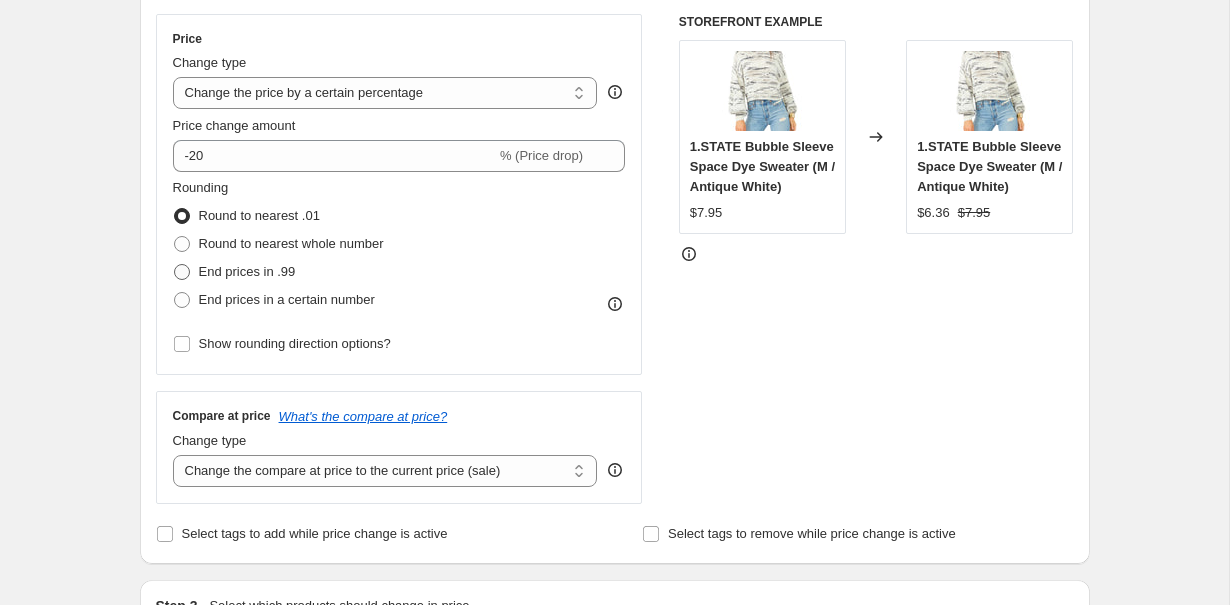 radio on "true" 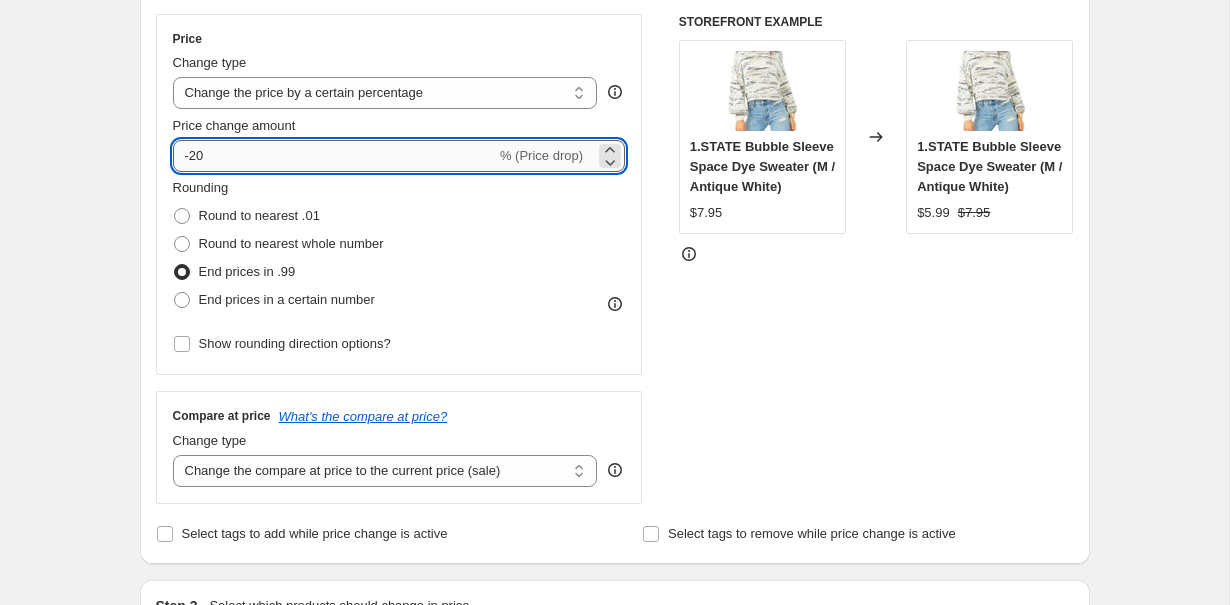 click on "-20" at bounding box center (334, 156) 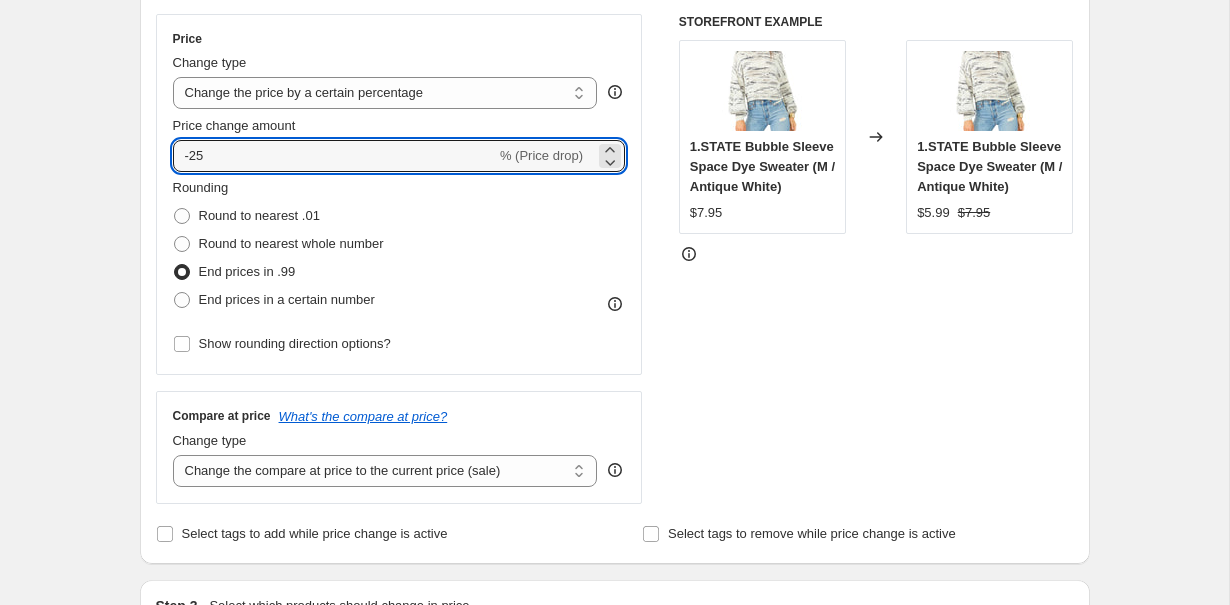 type on "-25" 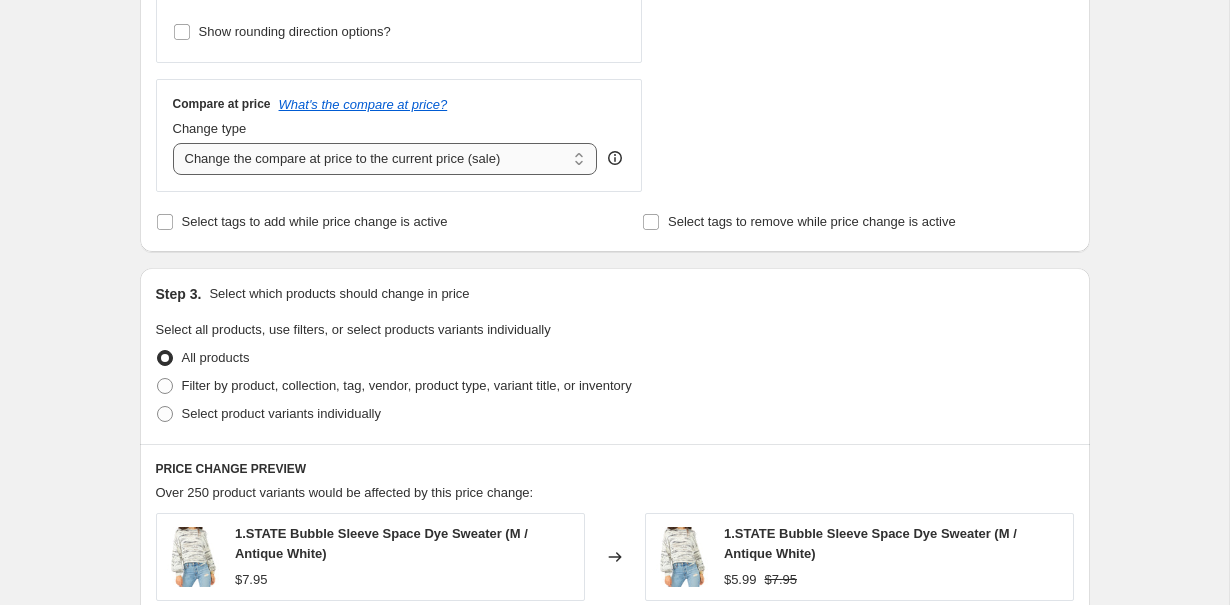 scroll, scrollTop: 647, scrollLeft: 0, axis: vertical 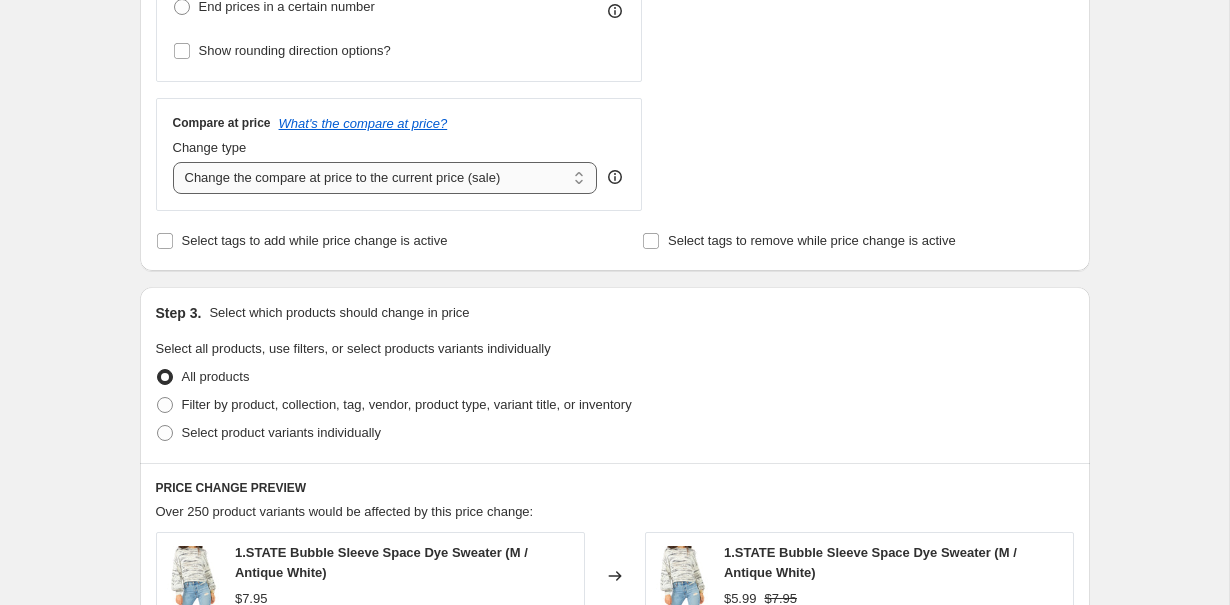 click on "Change the compare at price to the current price (sale) Change the compare at price to a certain amount Change the compare at price by a certain amount Change the compare at price by a certain percentage Change the compare at price by a certain amount relative to the actual price Change the compare at price by a certain percentage relative to the actual price Don't change the compare at price Remove the compare at price" at bounding box center [385, 178] 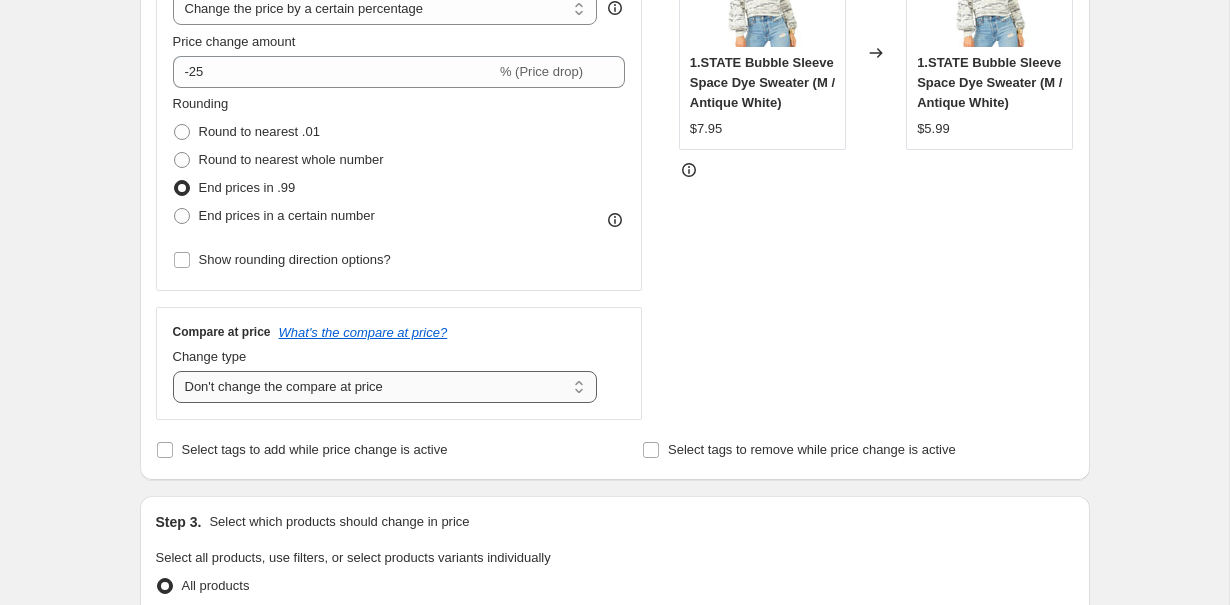 scroll, scrollTop: 468, scrollLeft: 0, axis: vertical 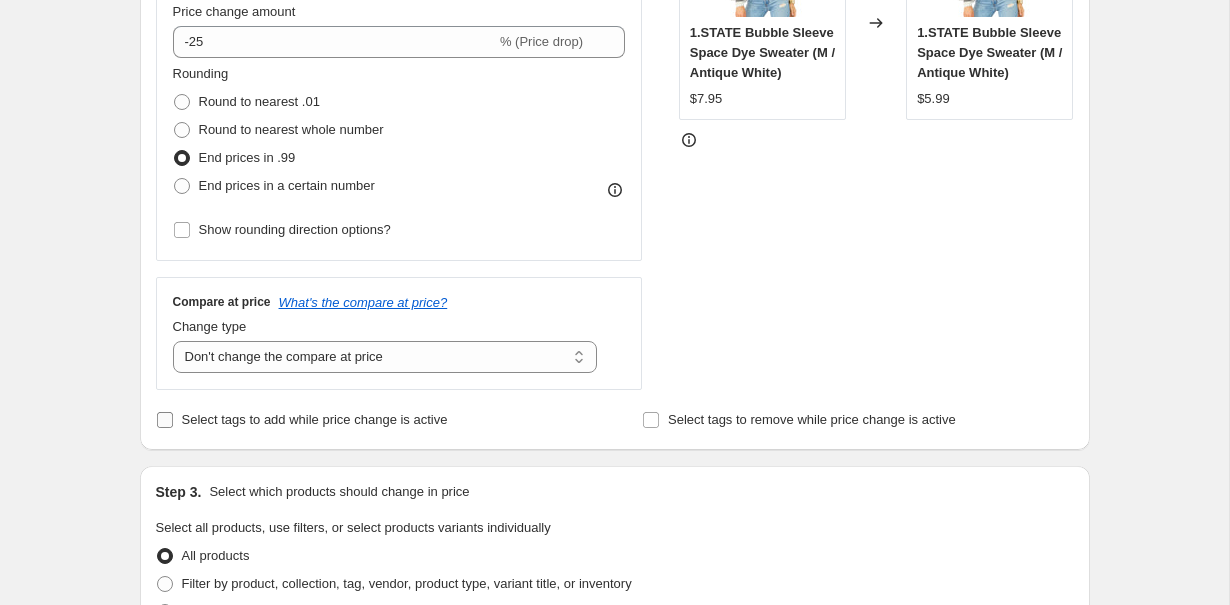 click on "Select tags to add while price change is active" at bounding box center (165, 420) 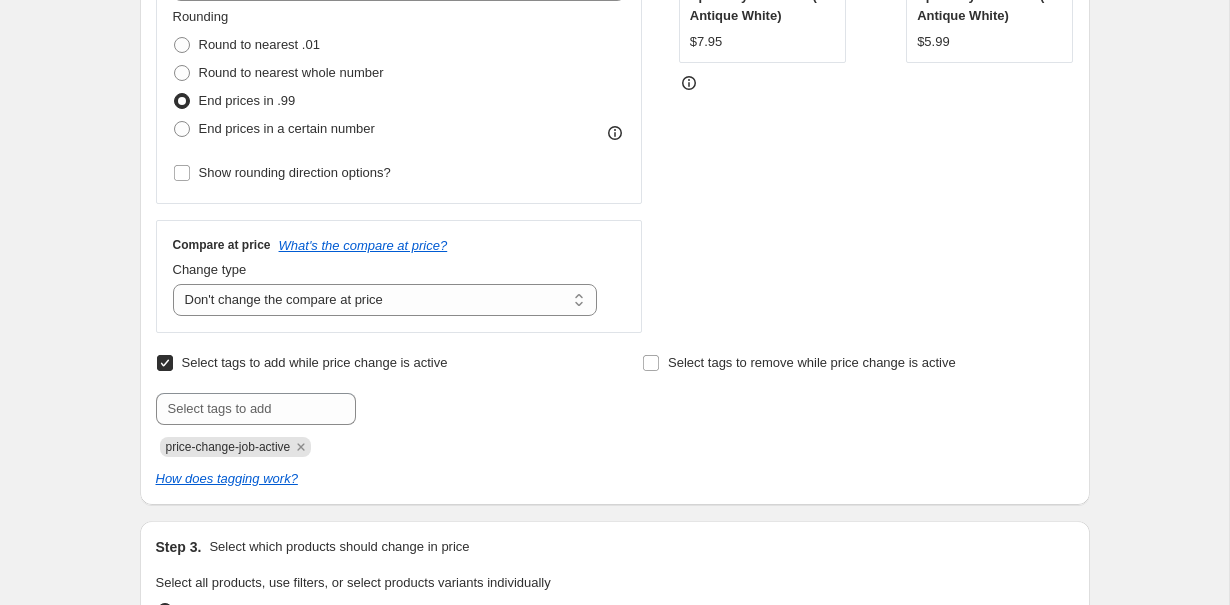 scroll, scrollTop: 528, scrollLeft: 0, axis: vertical 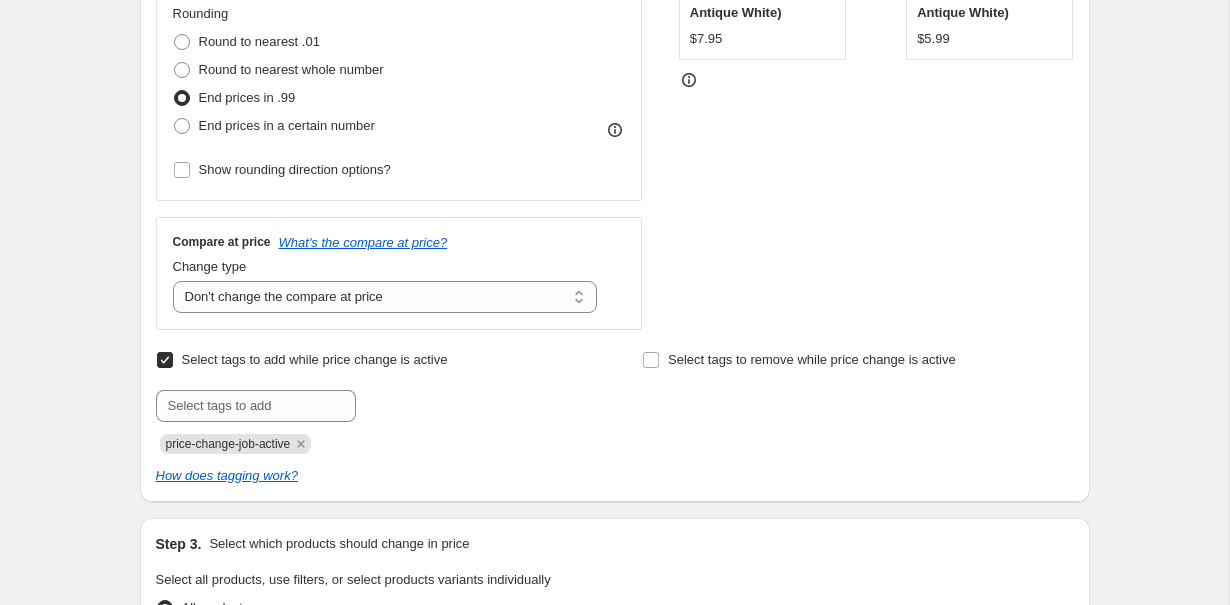 click on "Select tags to add while price change is active" at bounding box center [165, 360] 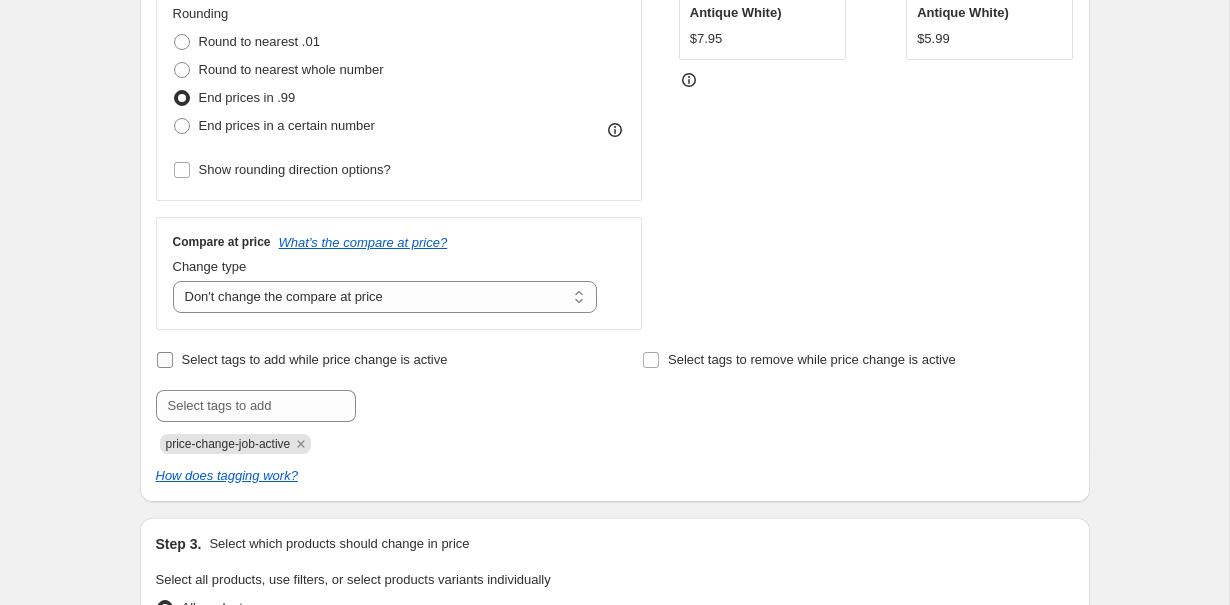 checkbox on "false" 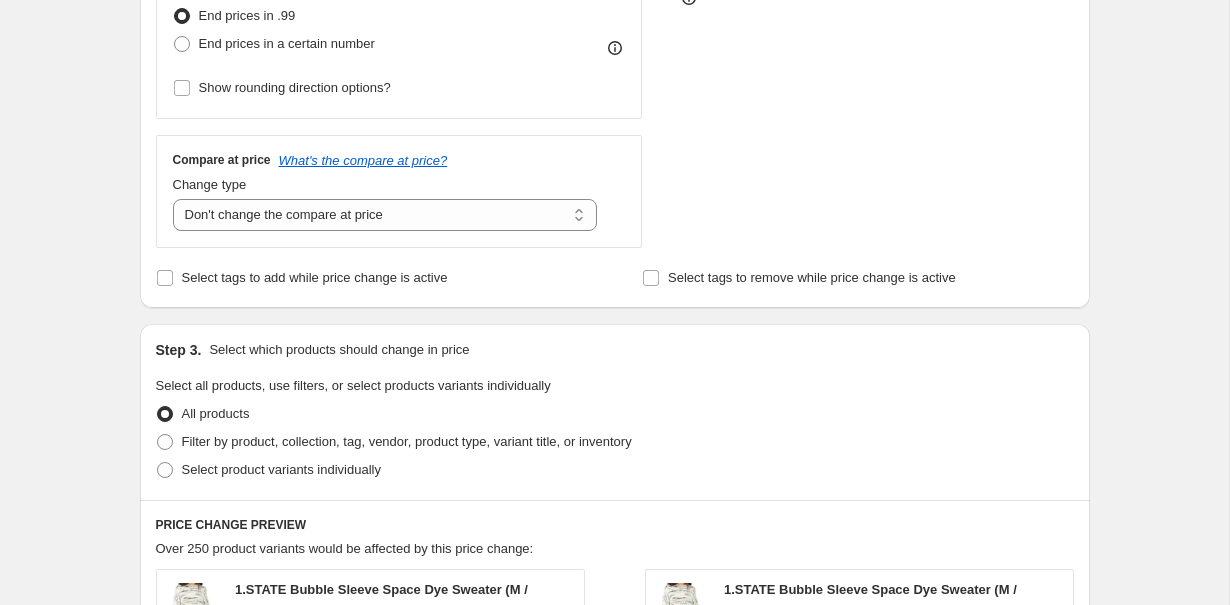 scroll, scrollTop: 648, scrollLeft: 0, axis: vertical 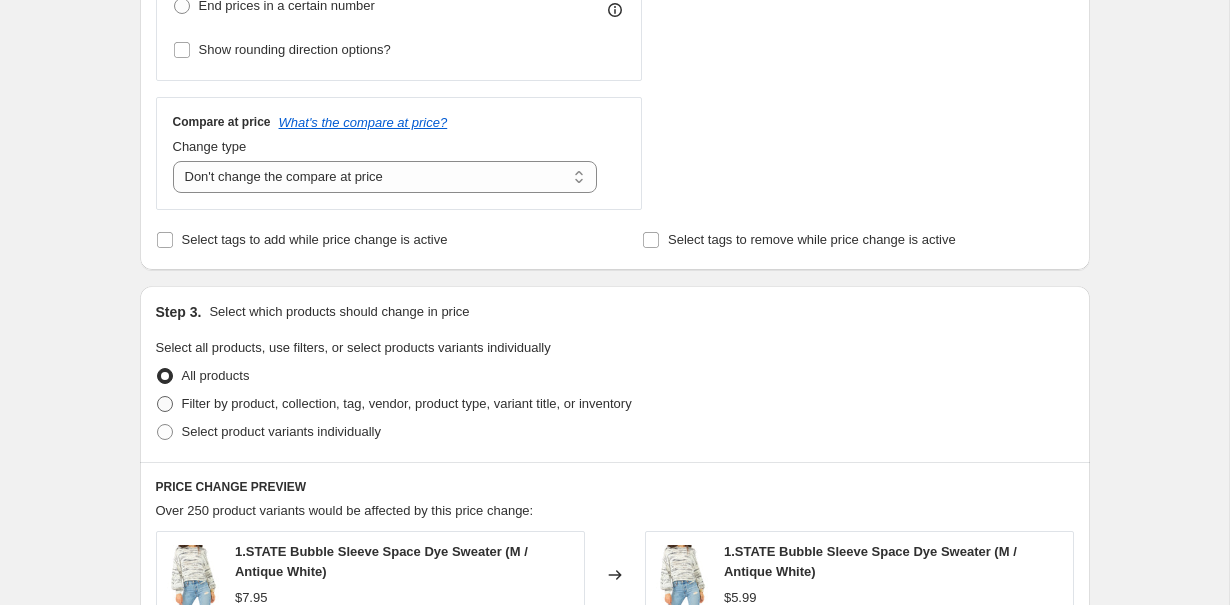 click at bounding box center (165, 404) 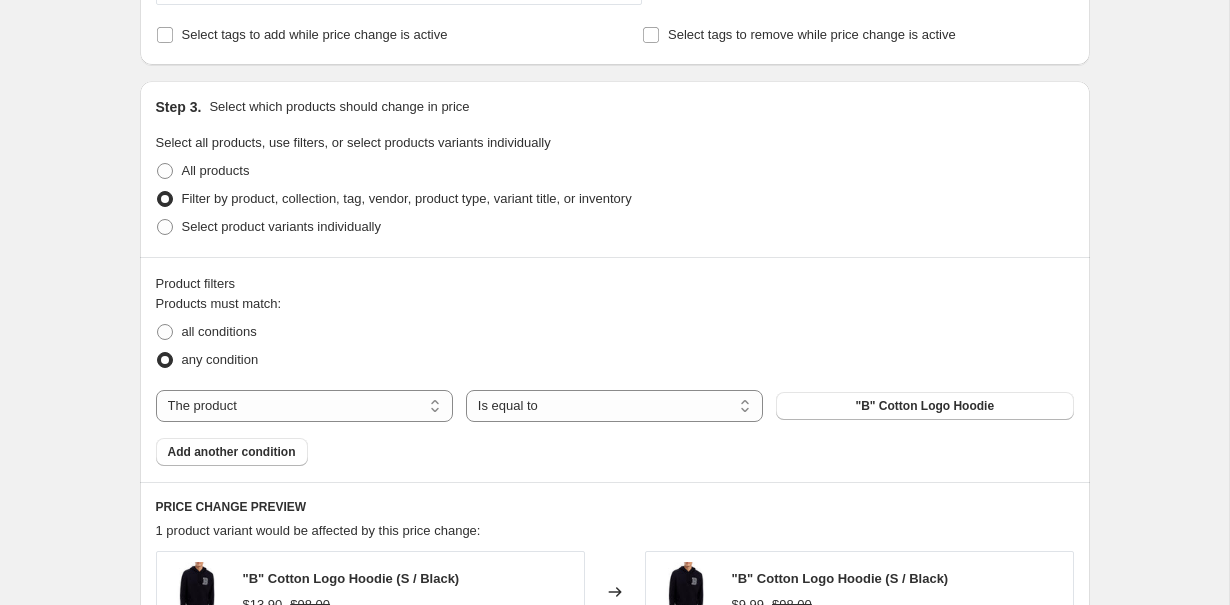 scroll, scrollTop: 855, scrollLeft: 0, axis: vertical 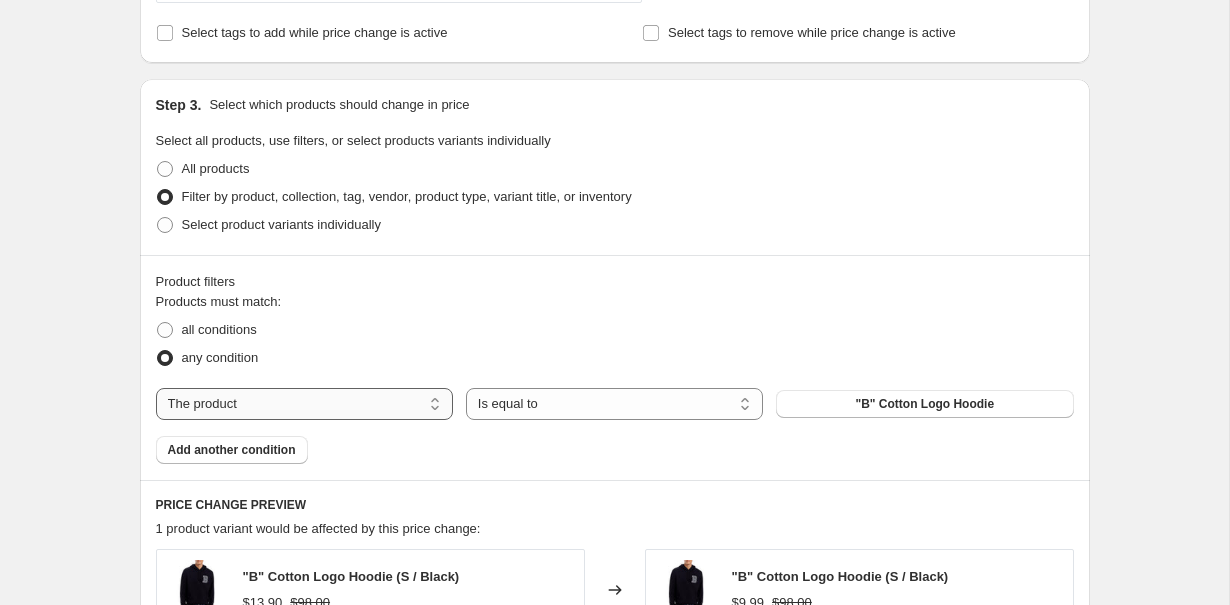 click on "The product The product's collection The product's tag The product's vendor The product's type The product's status The variant's title Inventory quantity" at bounding box center [304, 404] 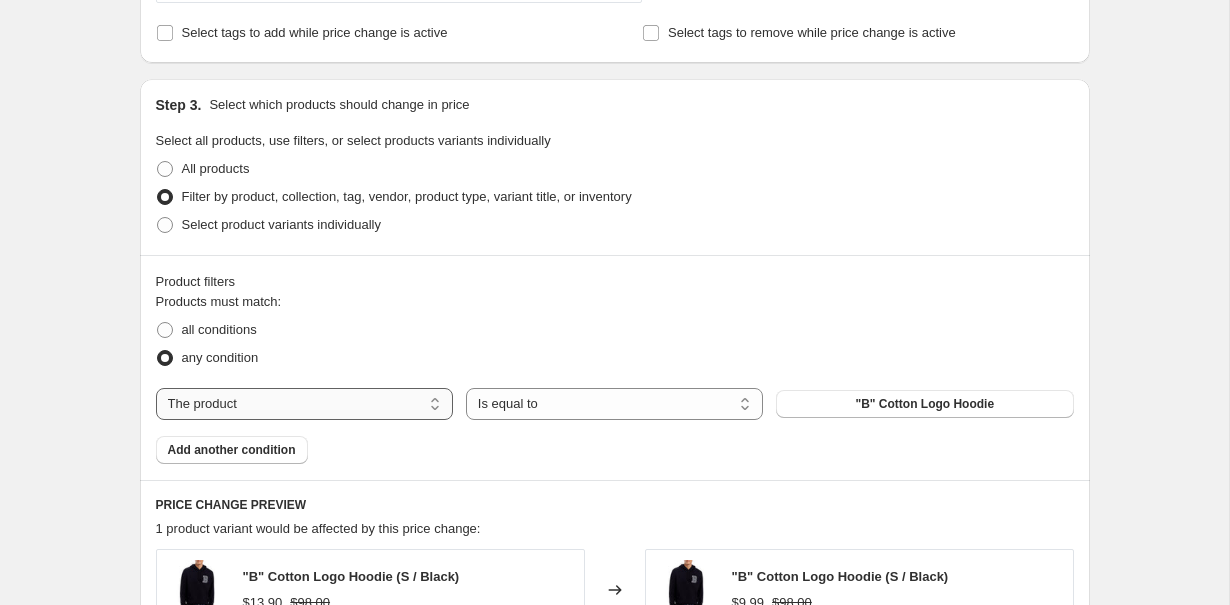 select on "inventory_quantity" 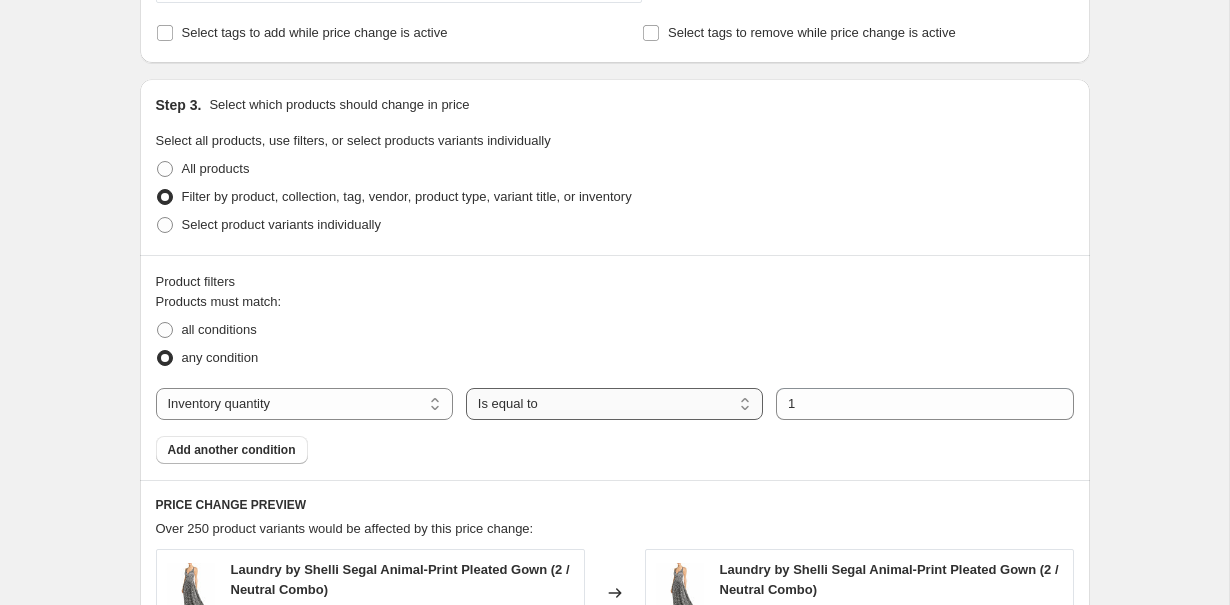 click on "Is equal to Is not equal to Is greater than Is less than" at bounding box center [614, 404] 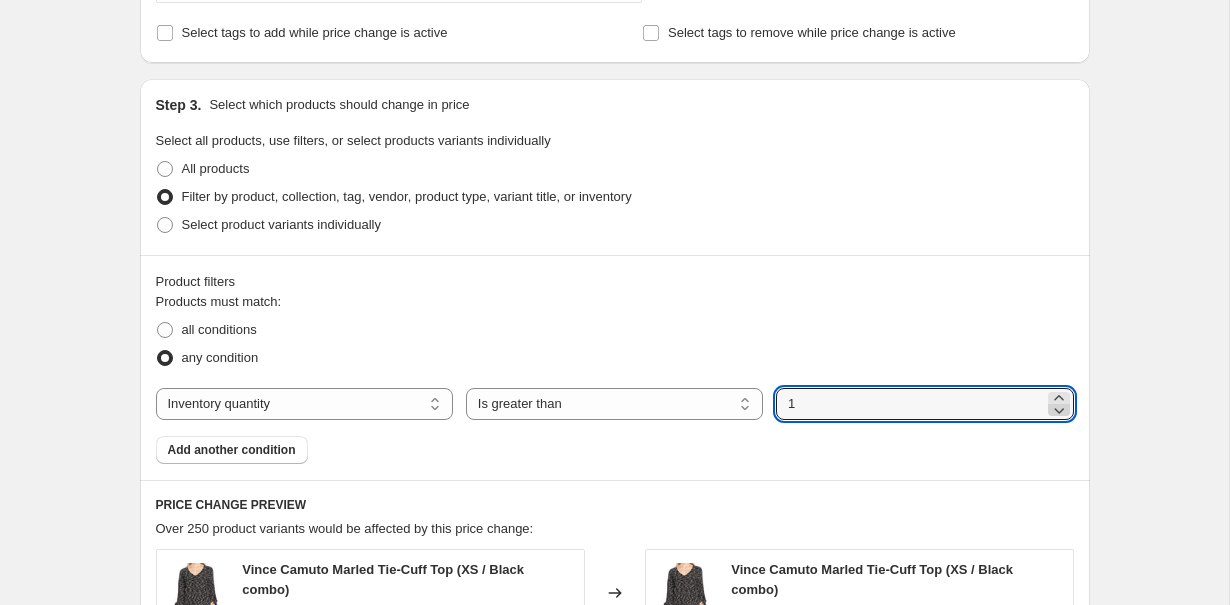 click 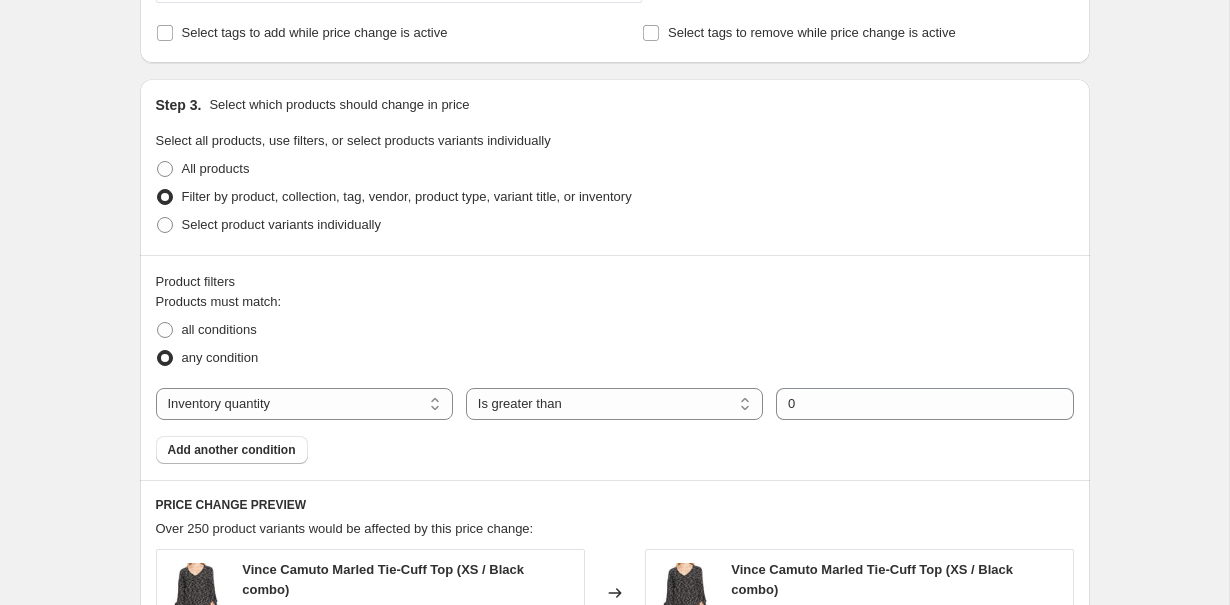 click on "Product filters Products must match: all conditions any condition The product The product's collection The product's tag The product's vendor The product's type The product's status The variant's title Inventory quantity Inventory quantity Is equal to Is not equal to Is greater than Is less than Is greater than Submit 0 Add another condition" at bounding box center (615, 367) 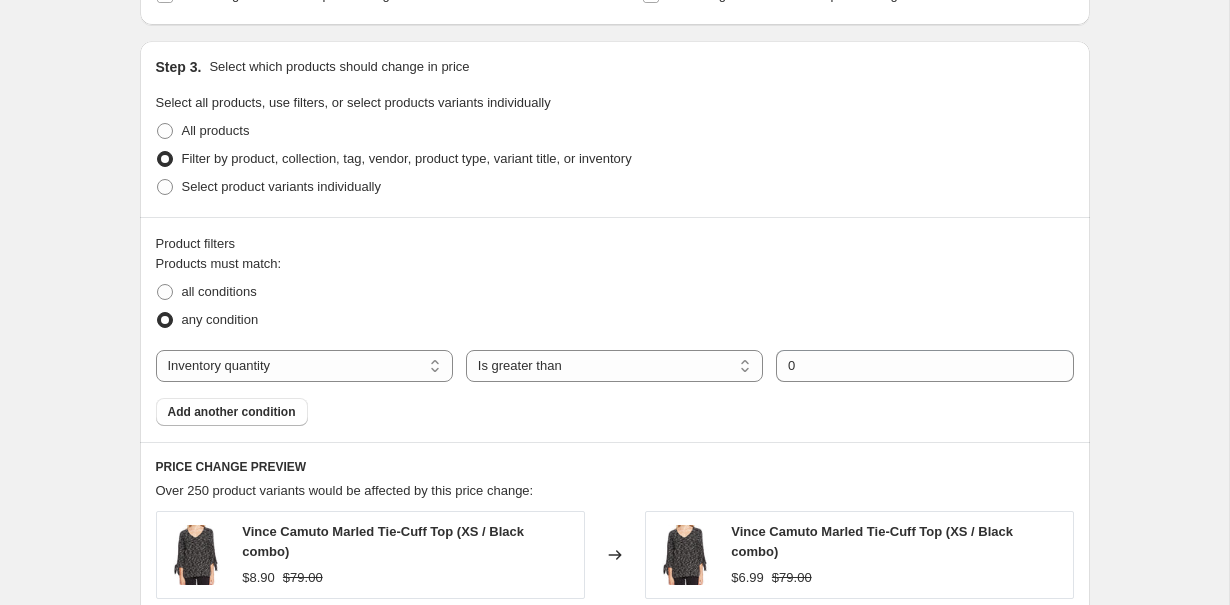 scroll, scrollTop: 875, scrollLeft: 0, axis: vertical 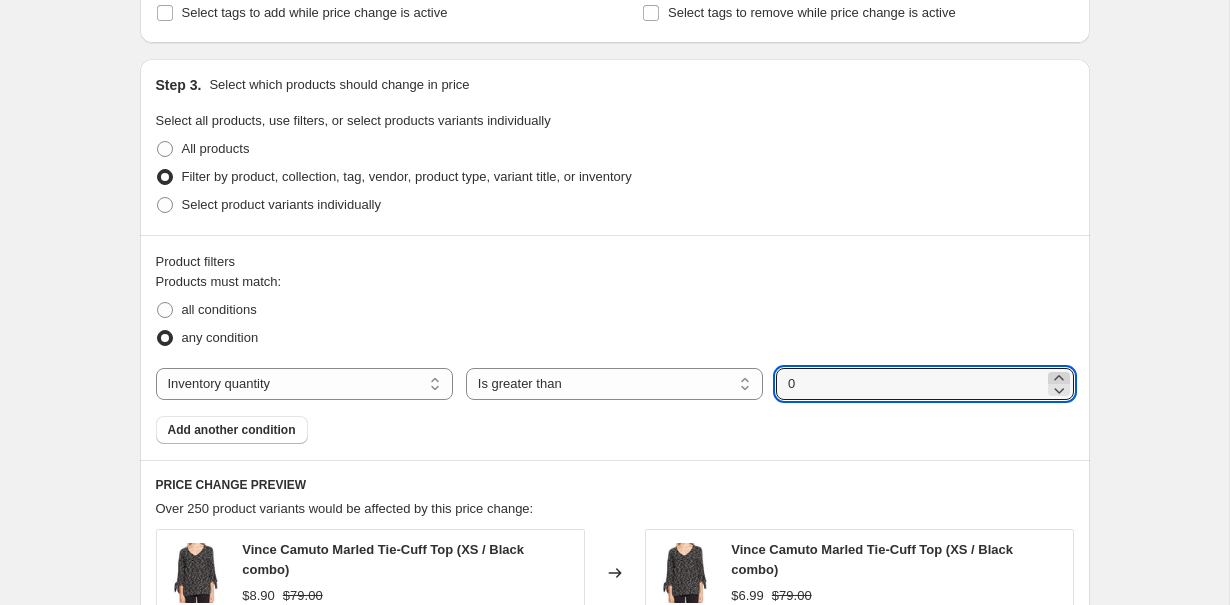 click 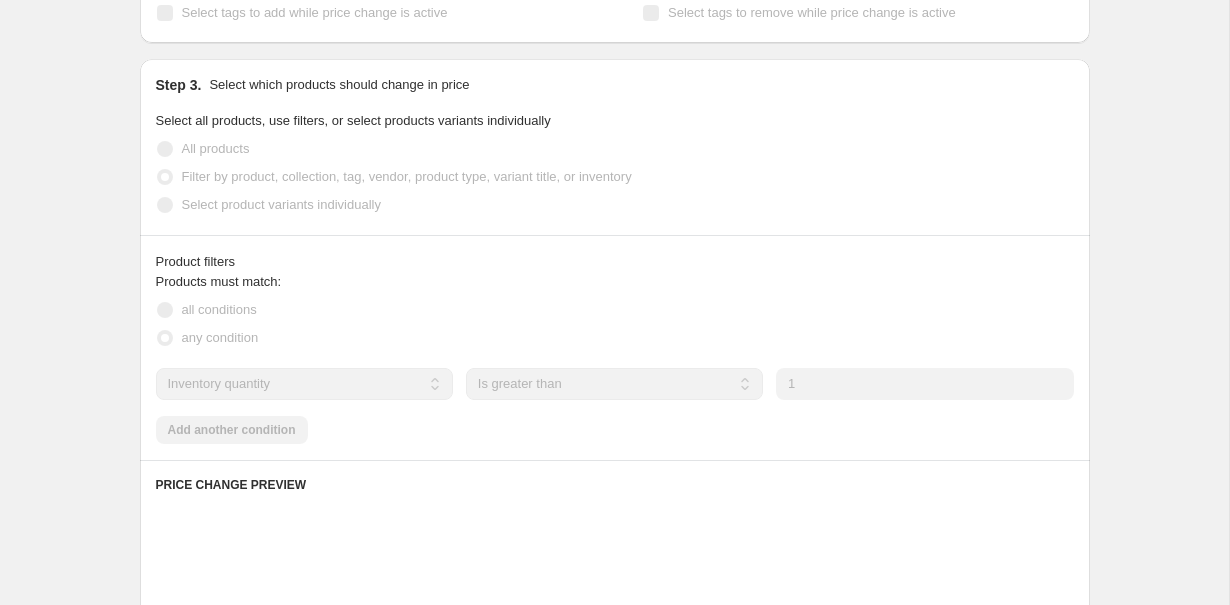 click on "Product filters" at bounding box center [615, 262] 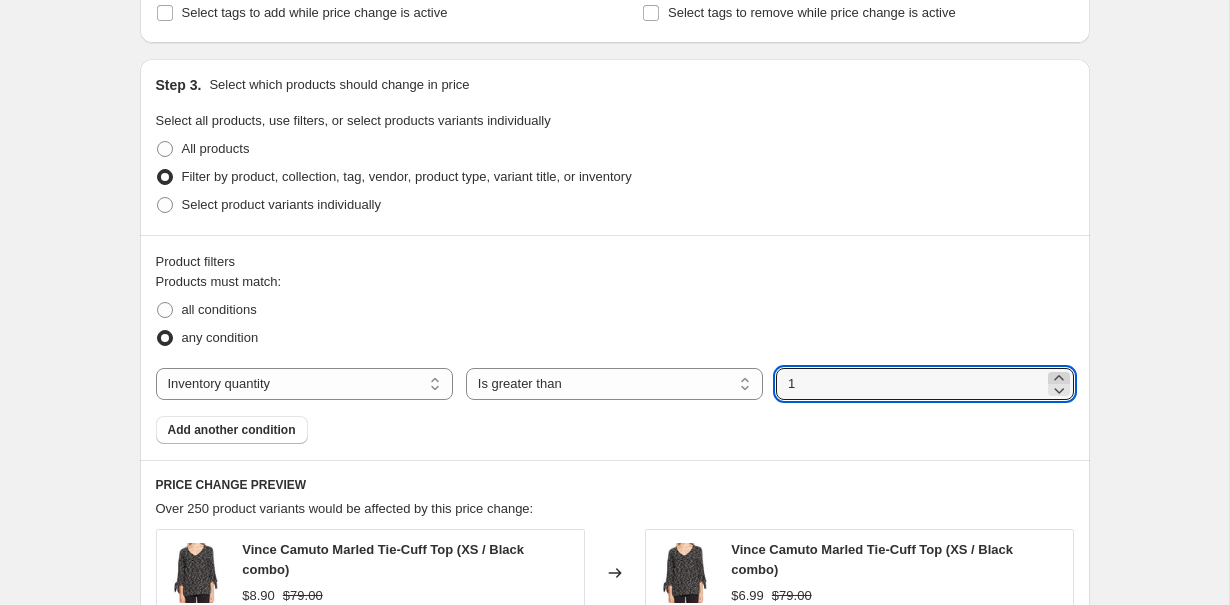 click 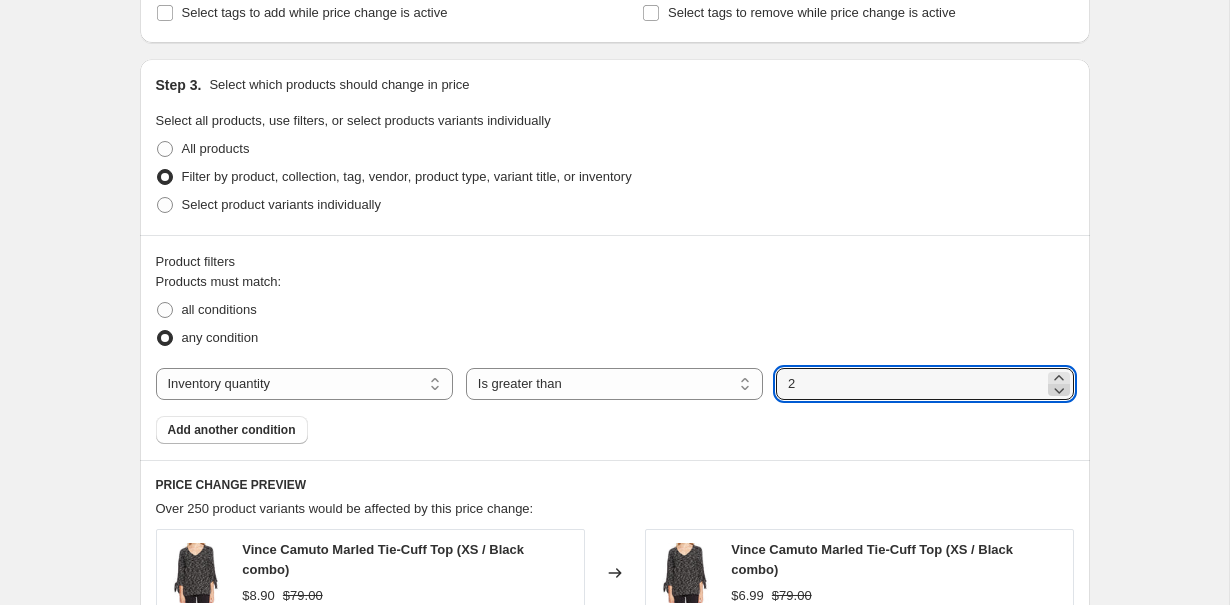 click 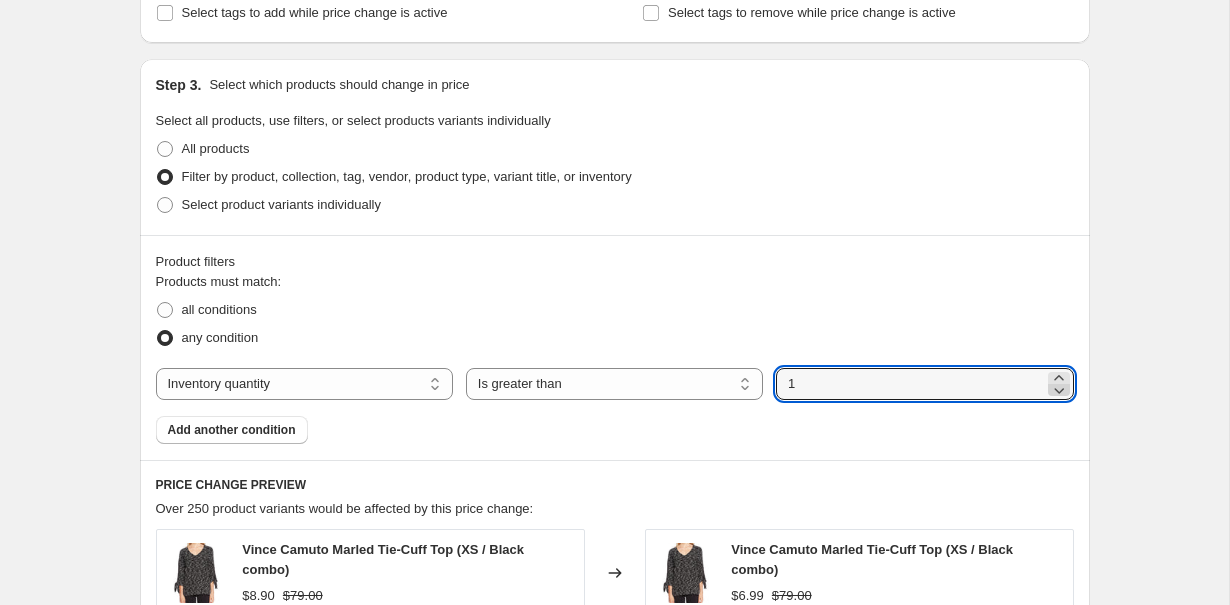 click 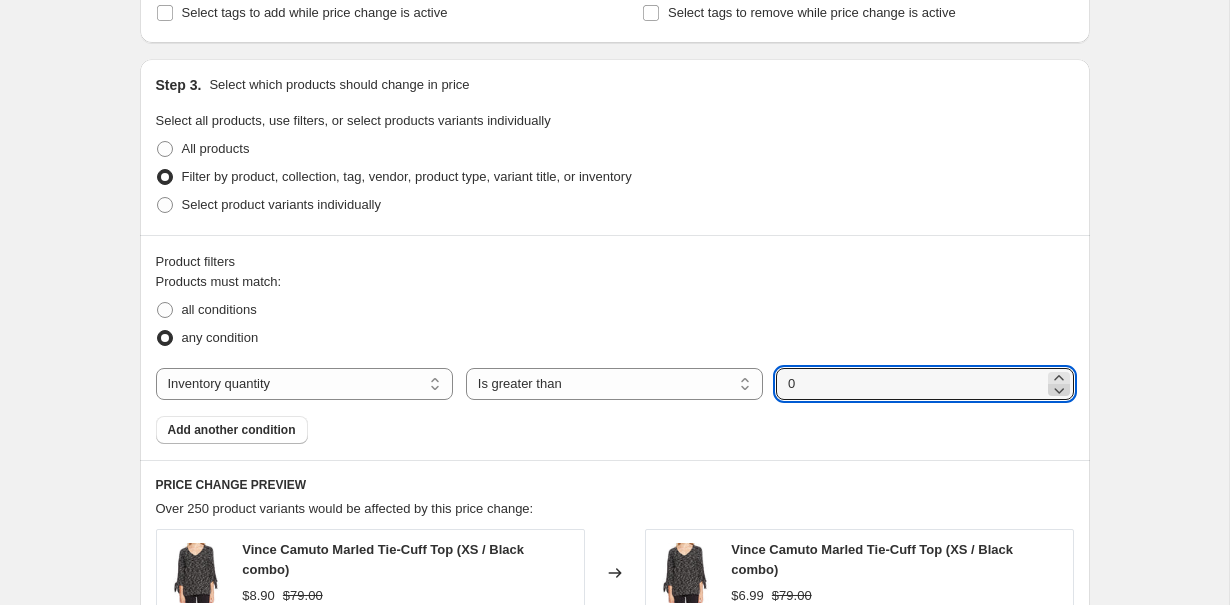 click 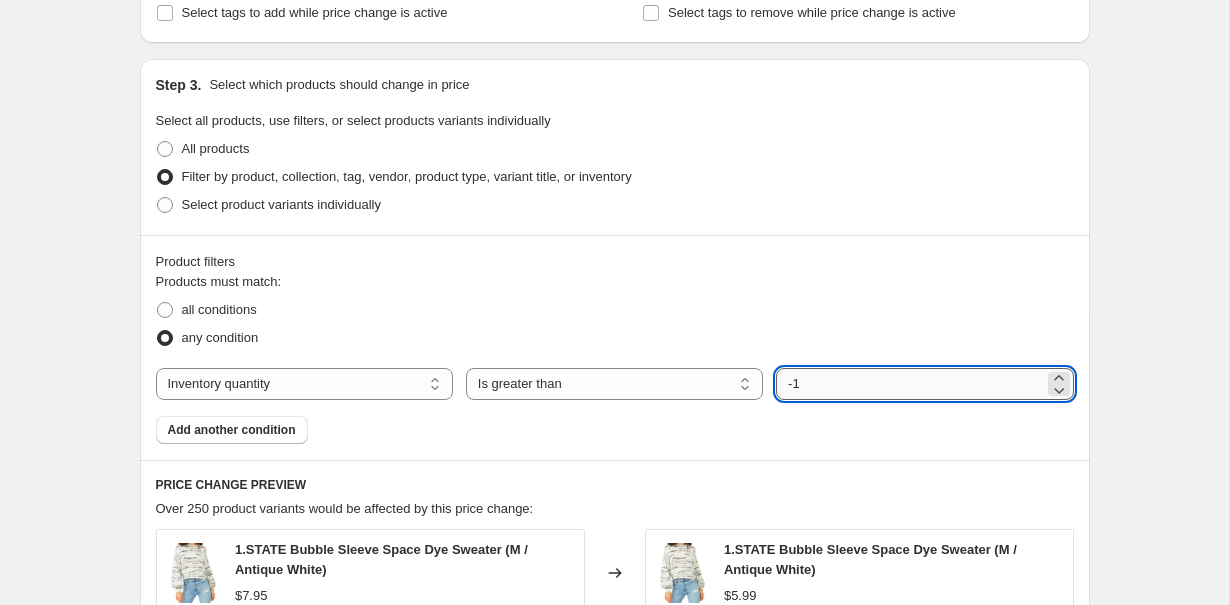 click 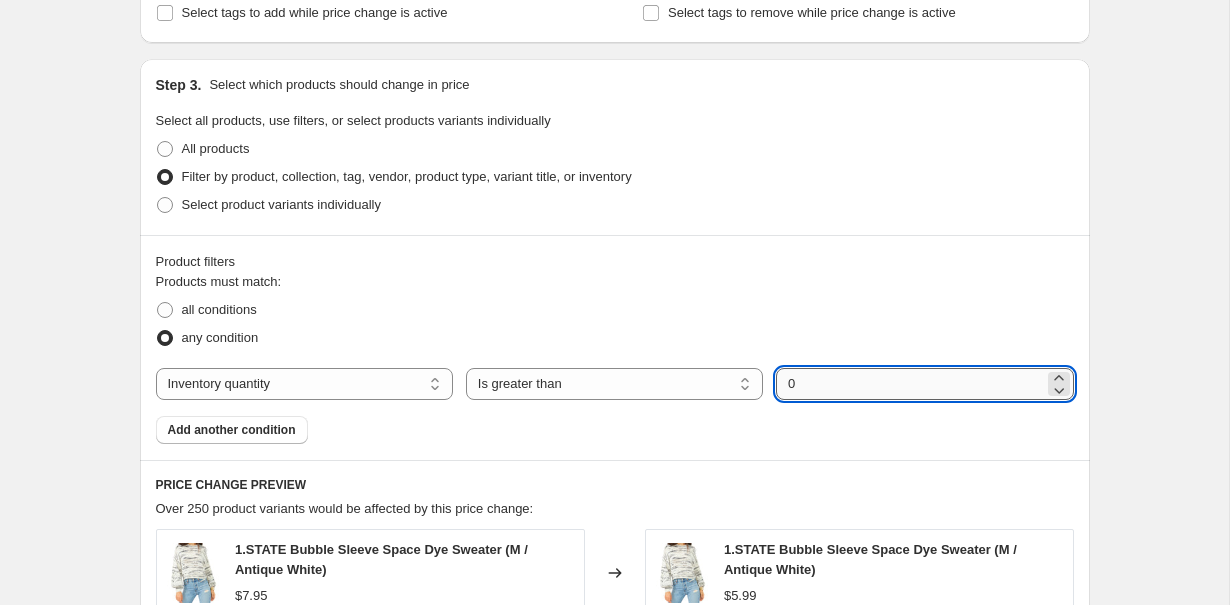 click 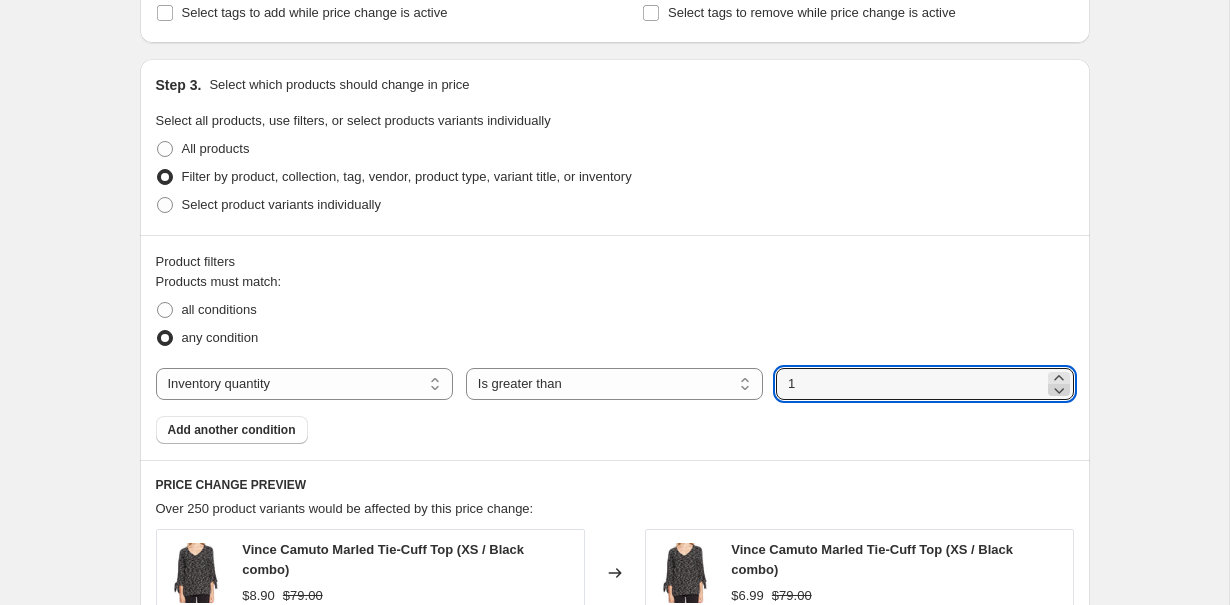 click 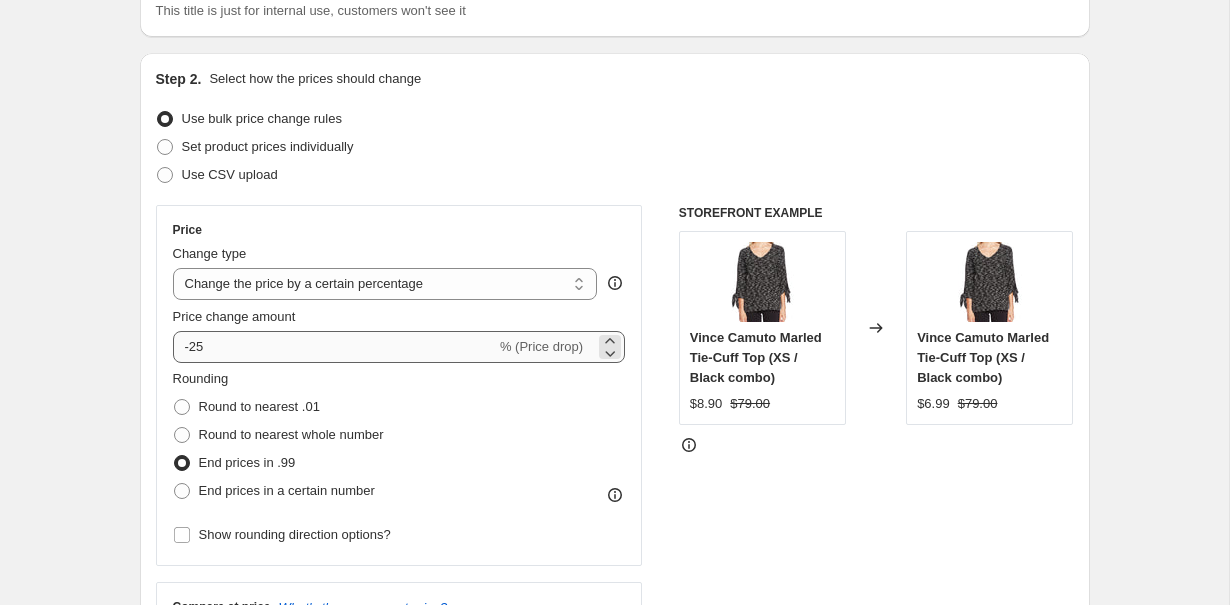 scroll, scrollTop: 178, scrollLeft: 0, axis: vertical 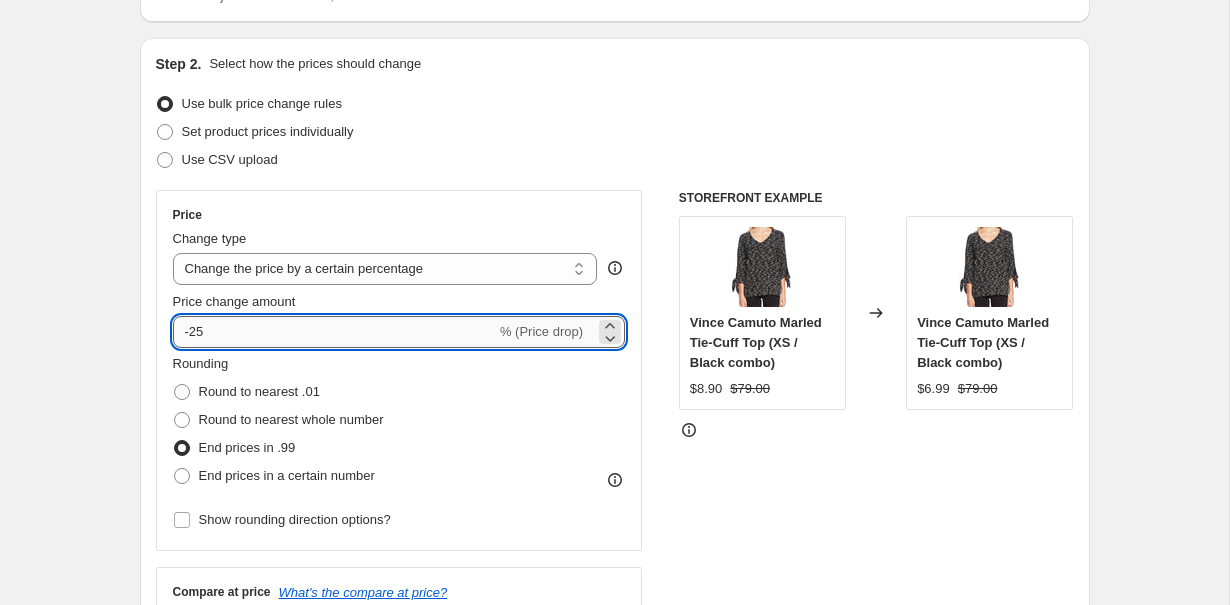 click on "-25" at bounding box center (334, 332) 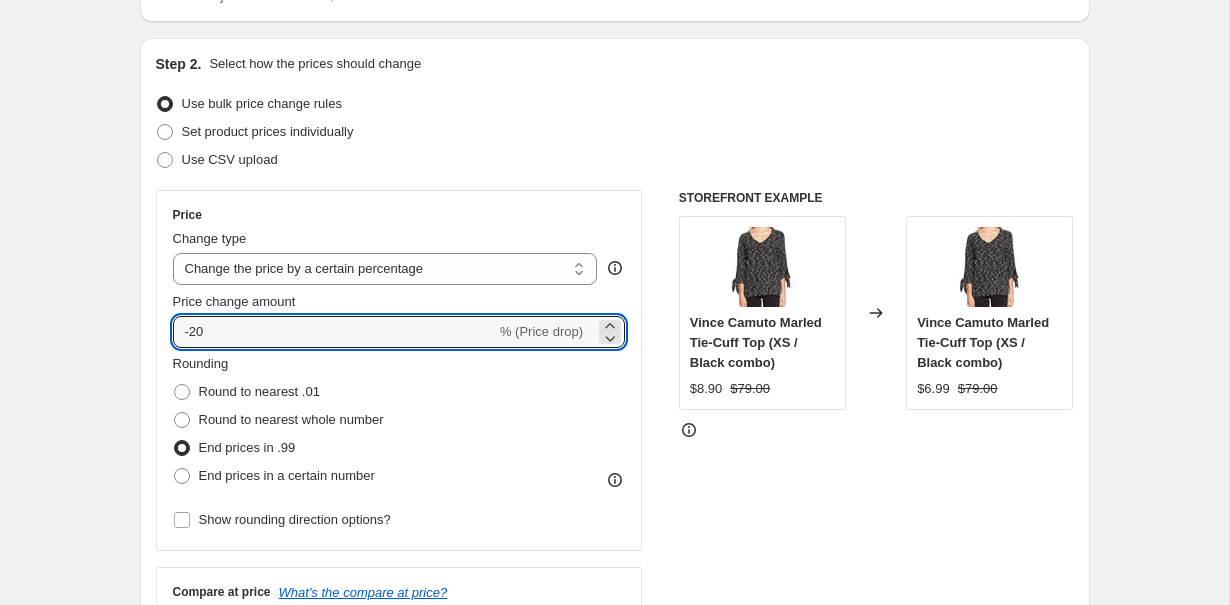 type on "-20" 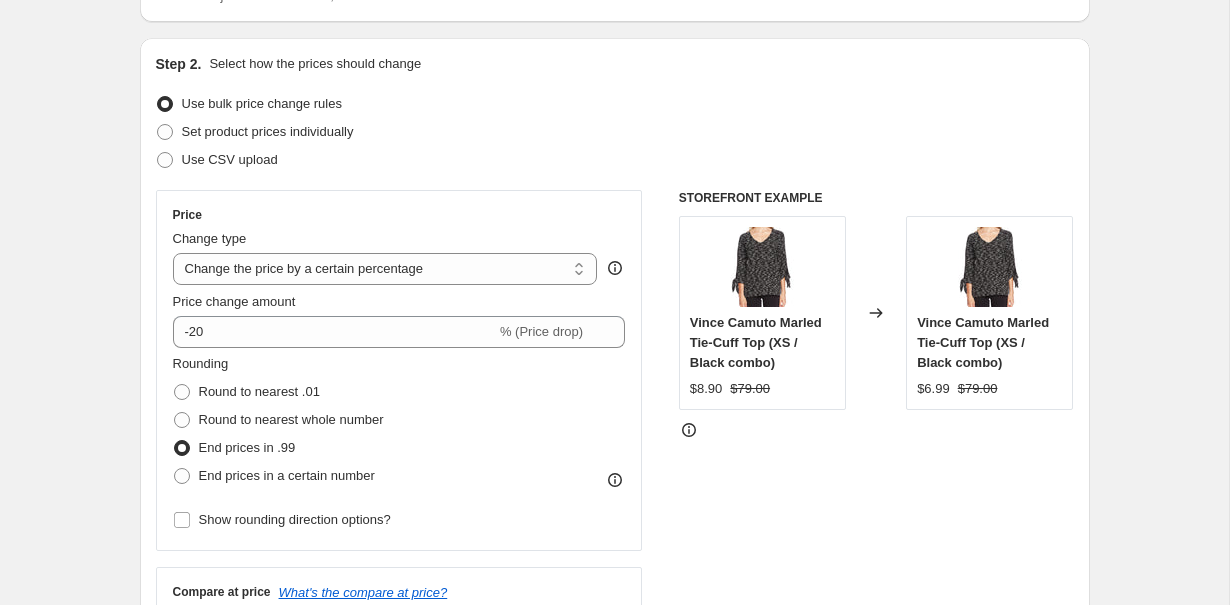 click on "Rounding Round to nearest .01 Round to nearest whole number End prices in .99 End prices in a certain number" at bounding box center (399, 422) 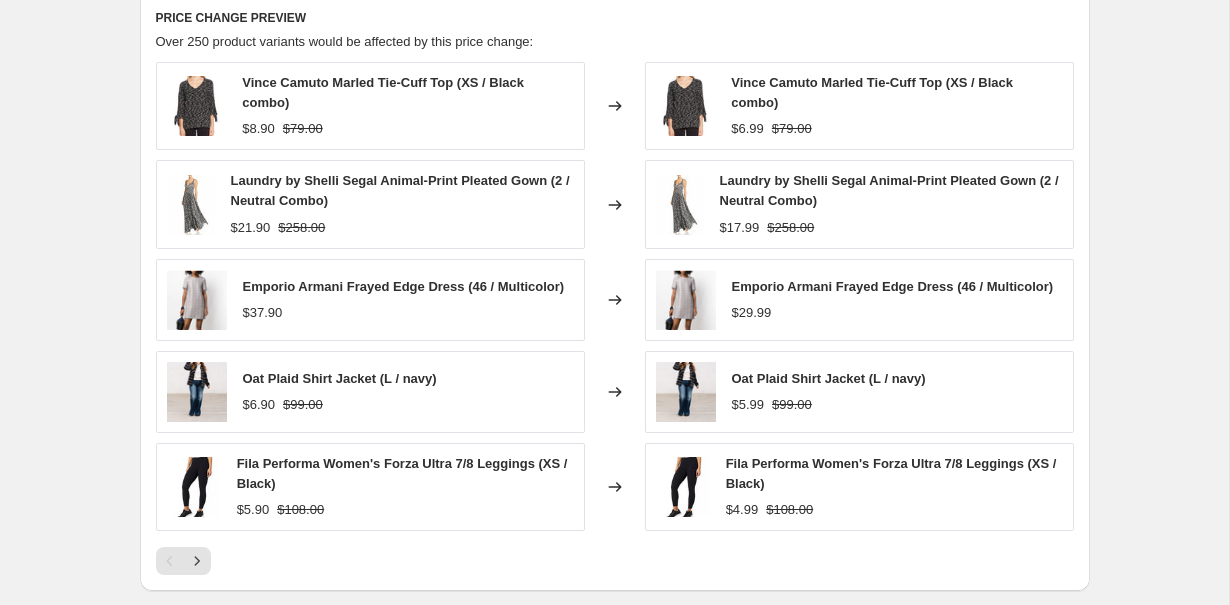 scroll, scrollTop: 1638, scrollLeft: 0, axis: vertical 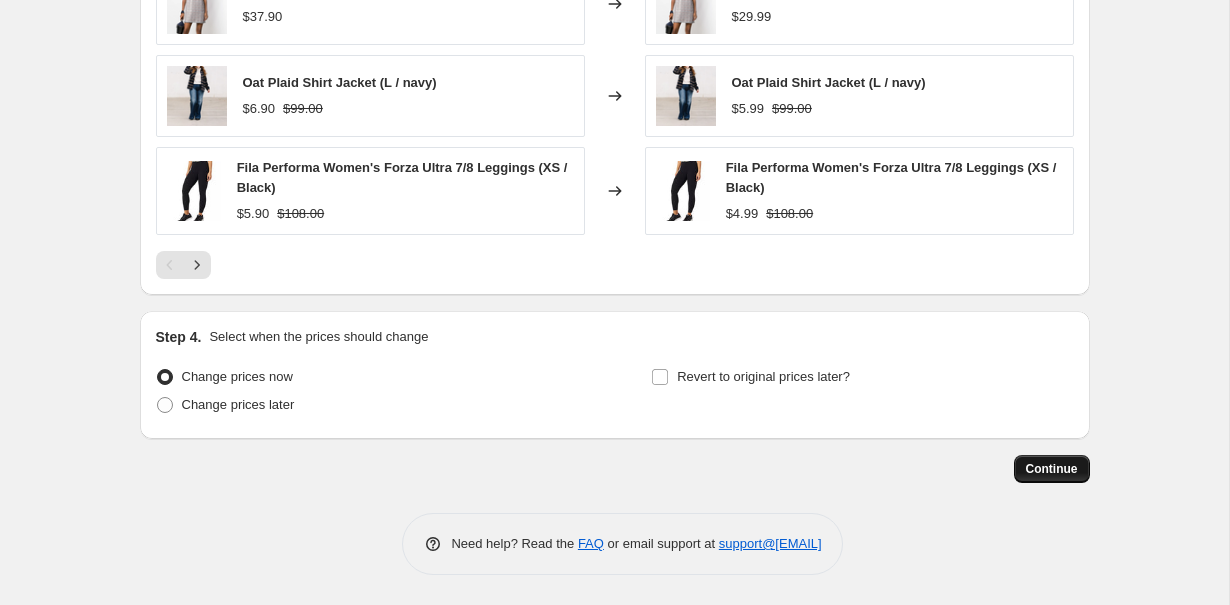 click on "Continue" at bounding box center [1052, 469] 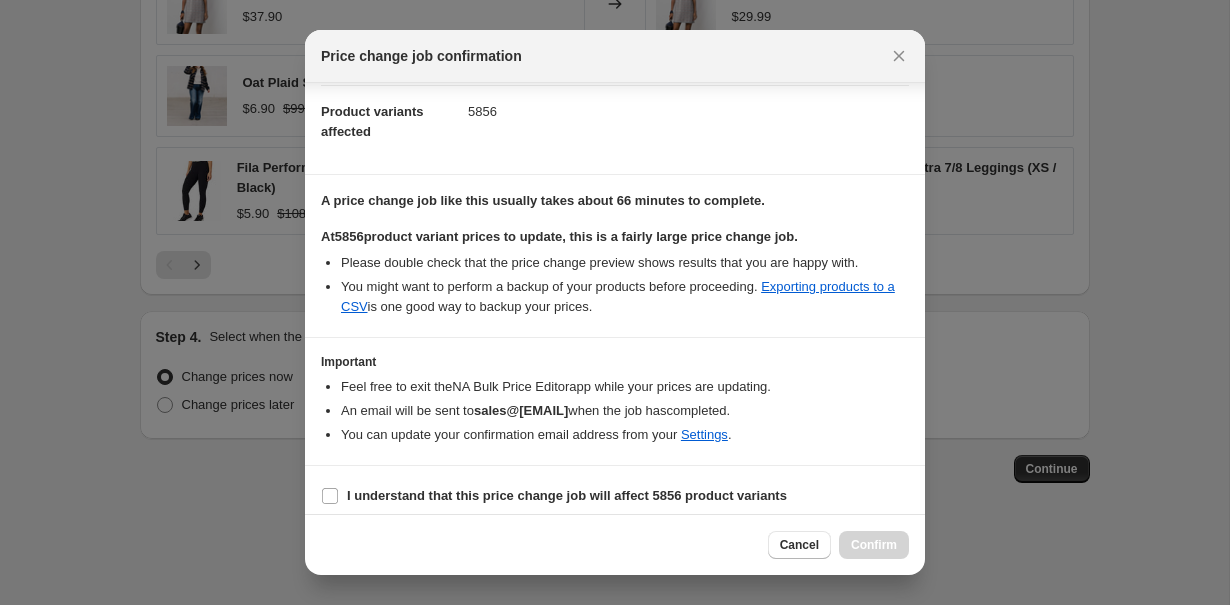 scroll, scrollTop: 224, scrollLeft: 0, axis: vertical 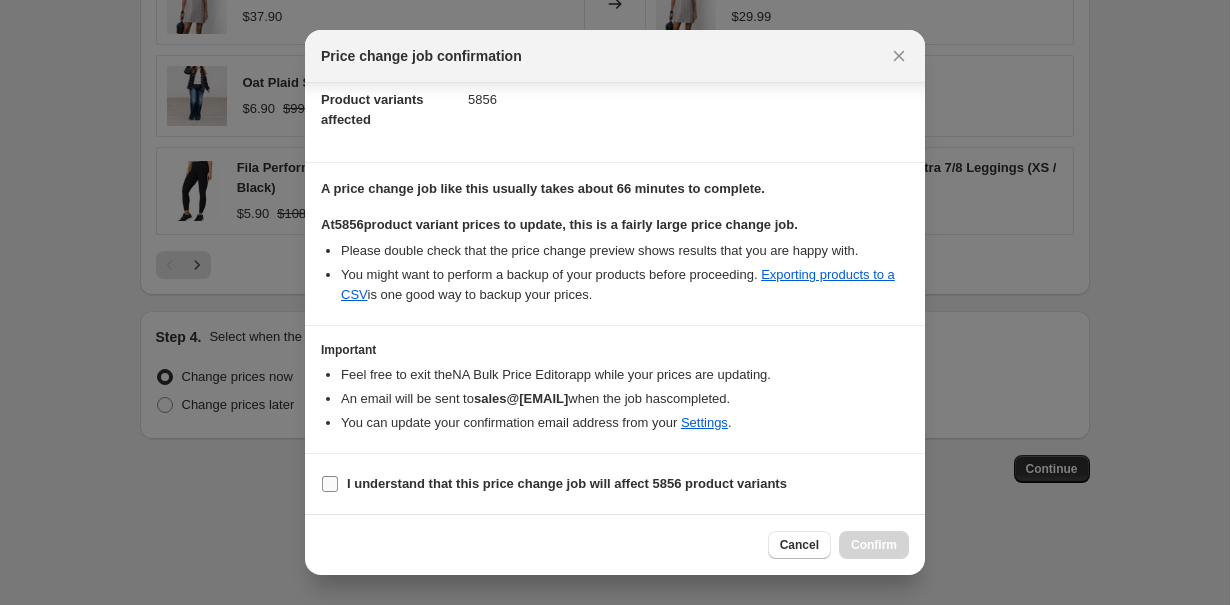 click on "I understand that this price change job will affect 5856 product variants" at bounding box center [330, 484] 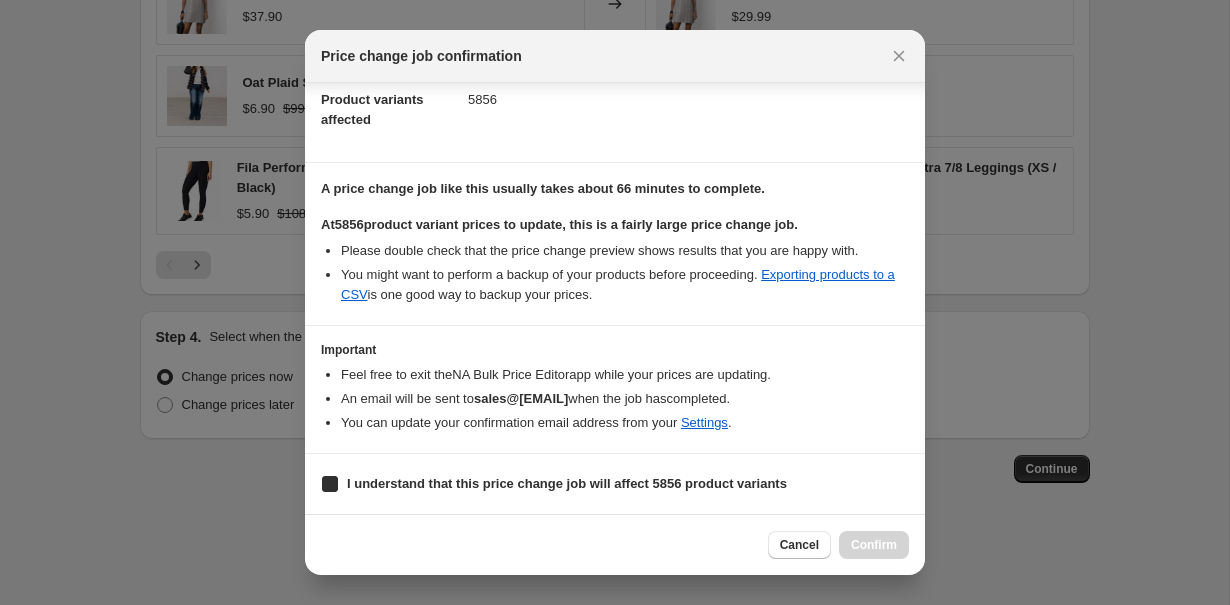 checkbox on "true" 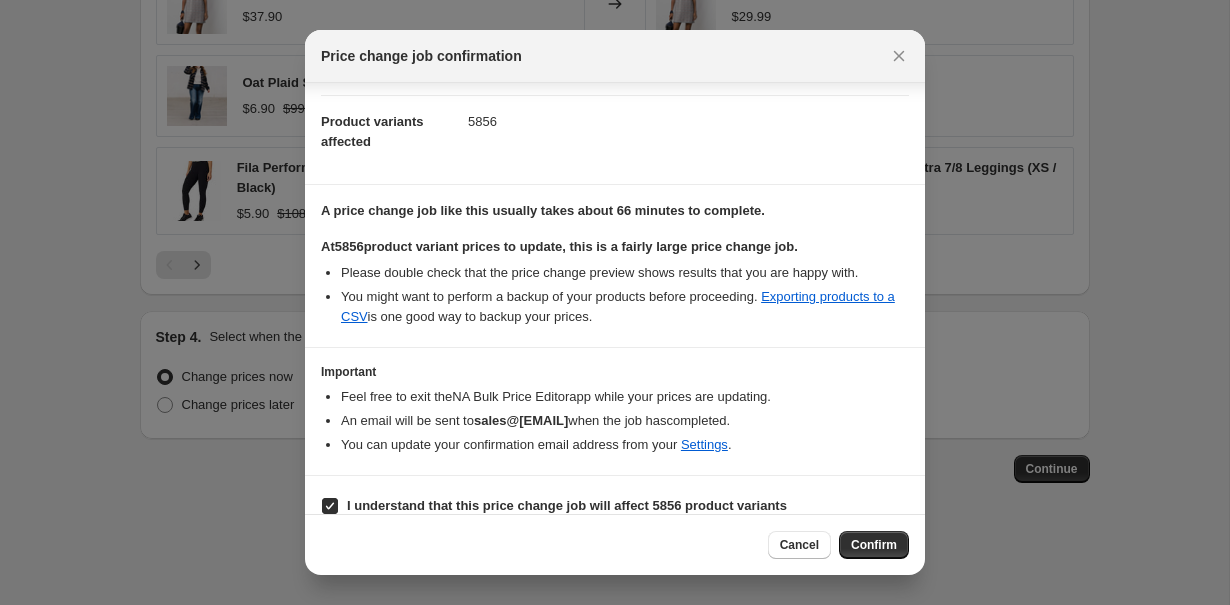 scroll, scrollTop: 224, scrollLeft: 0, axis: vertical 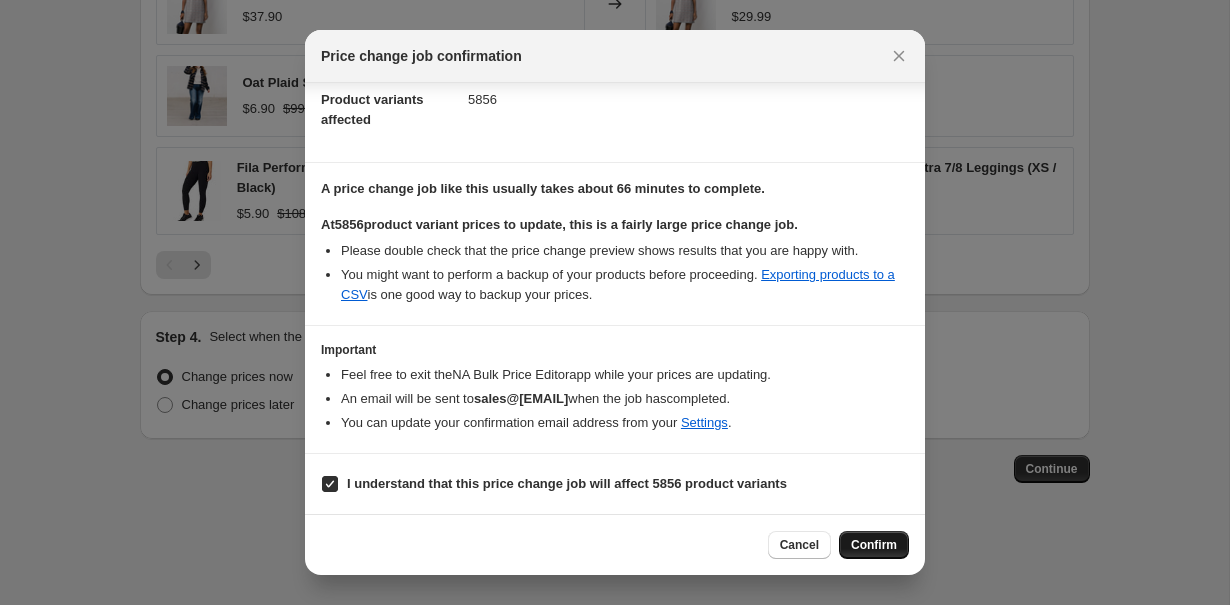 click on "Confirm" at bounding box center [874, 545] 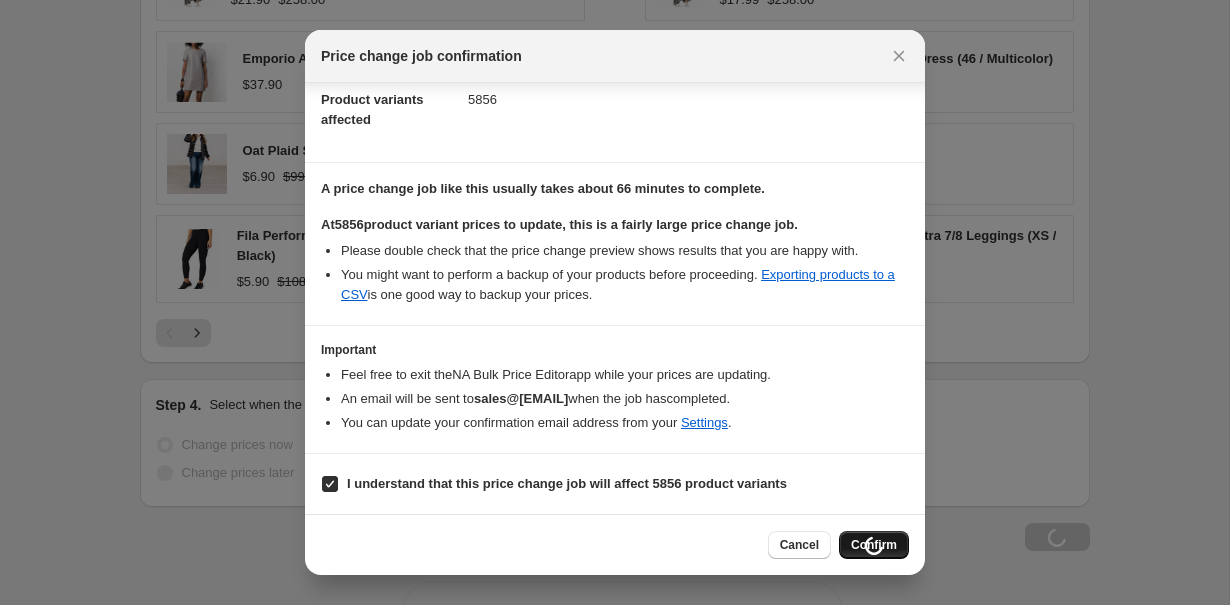 scroll, scrollTop: 1706, scrollLeft: 0, axis: vertical 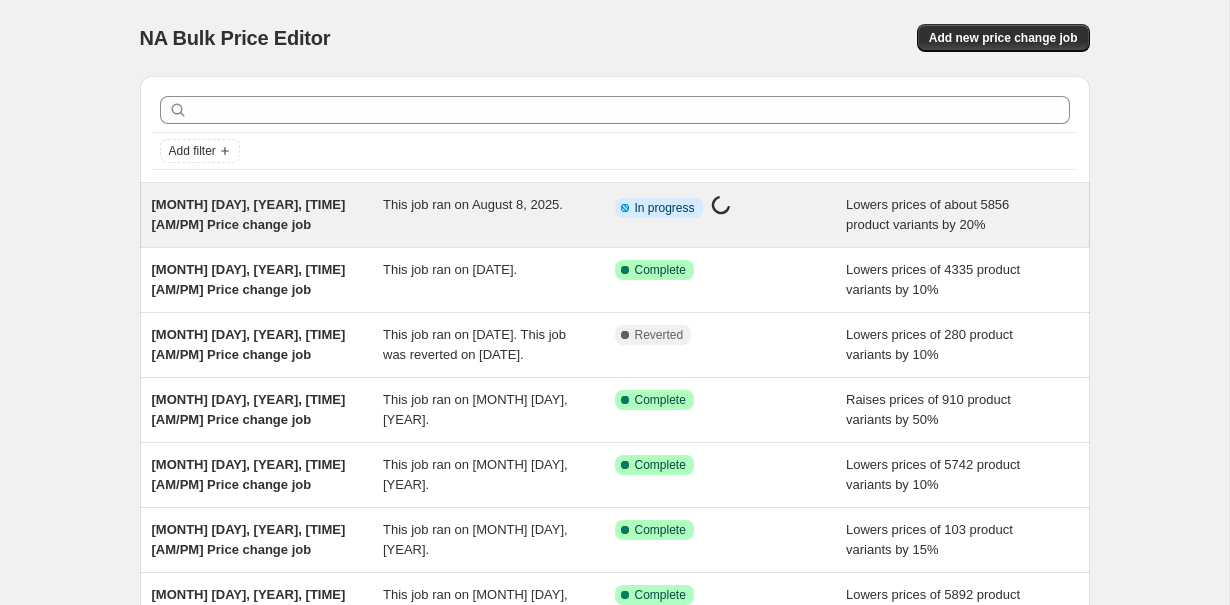 click on "[MONTH] [DAY], [YEAR], [TIME] [AM/PM] Price change job" at bounding box center [249, 214] 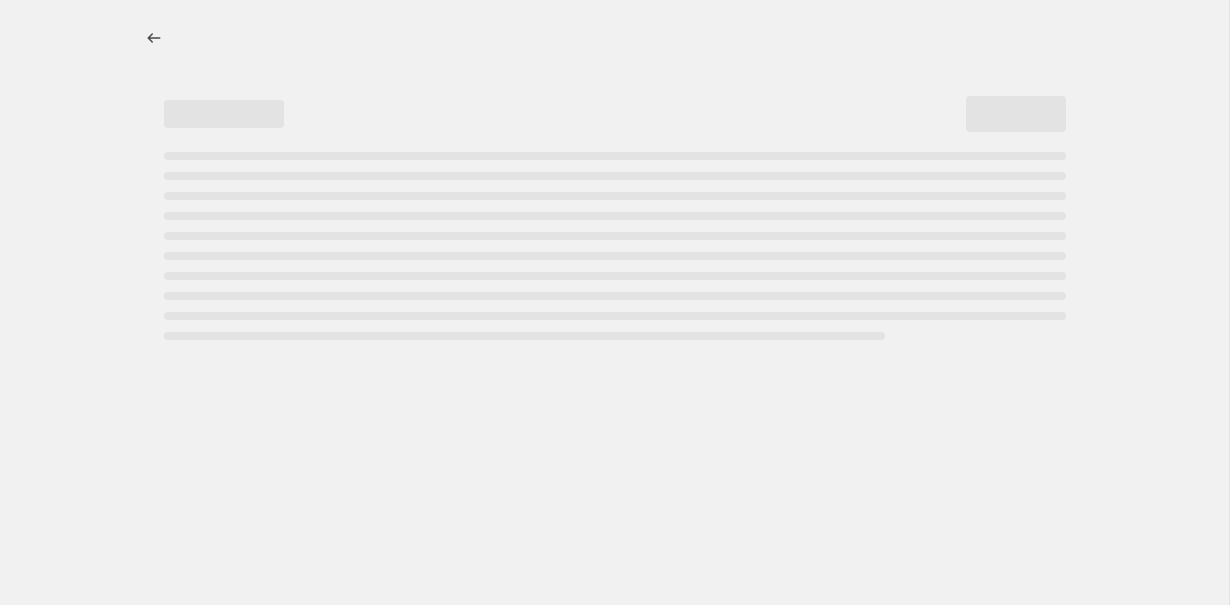 select on "percentage" 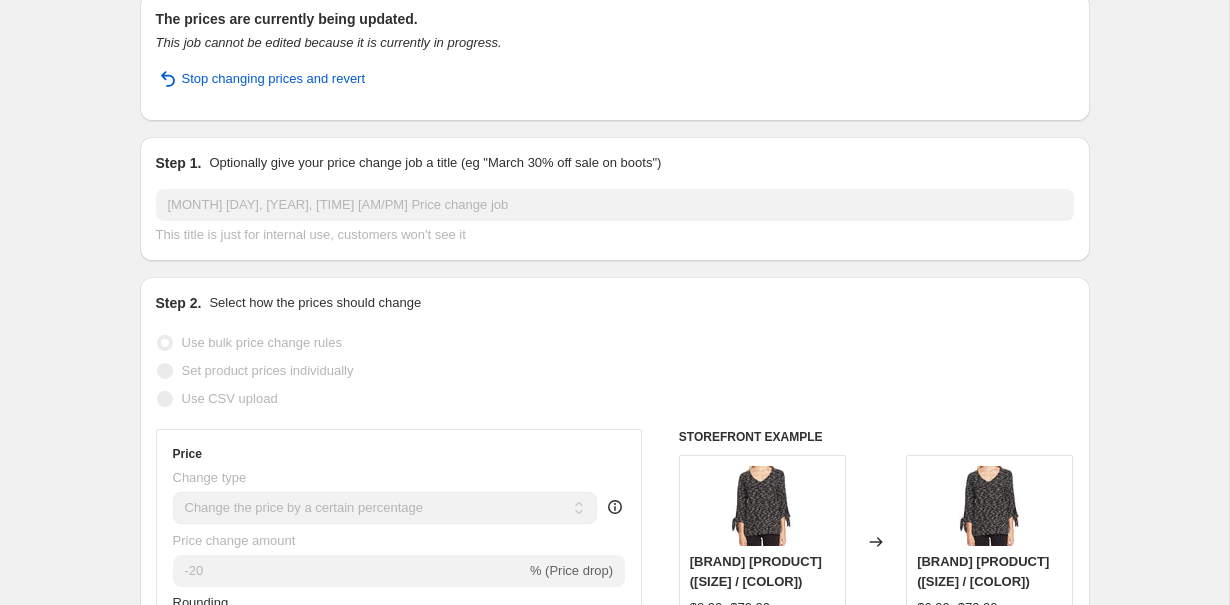scroll, scrollTop: 0, scrollLeft: 0, axis: both 